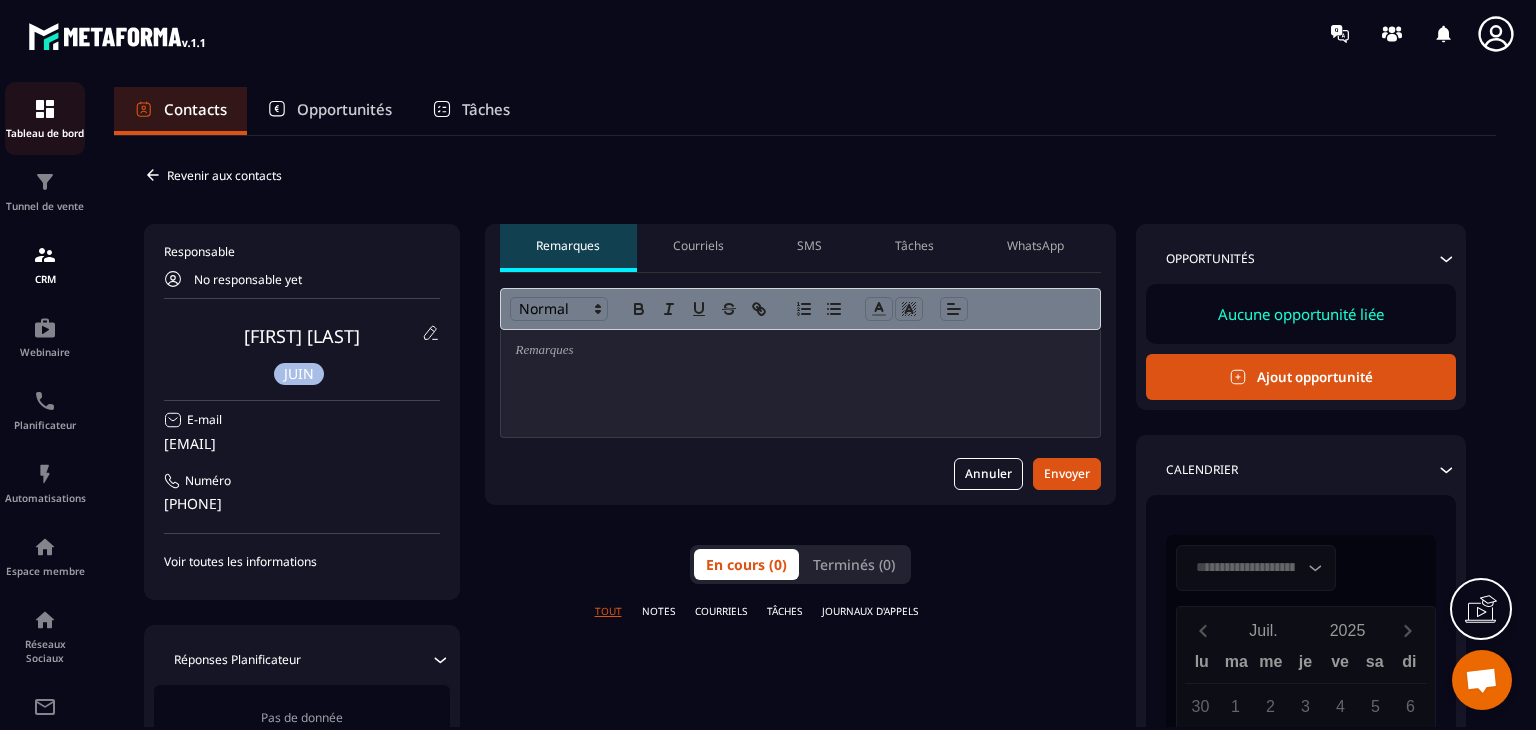 scroll, scrollTop: 0, scrollLeft: 0, axis: both 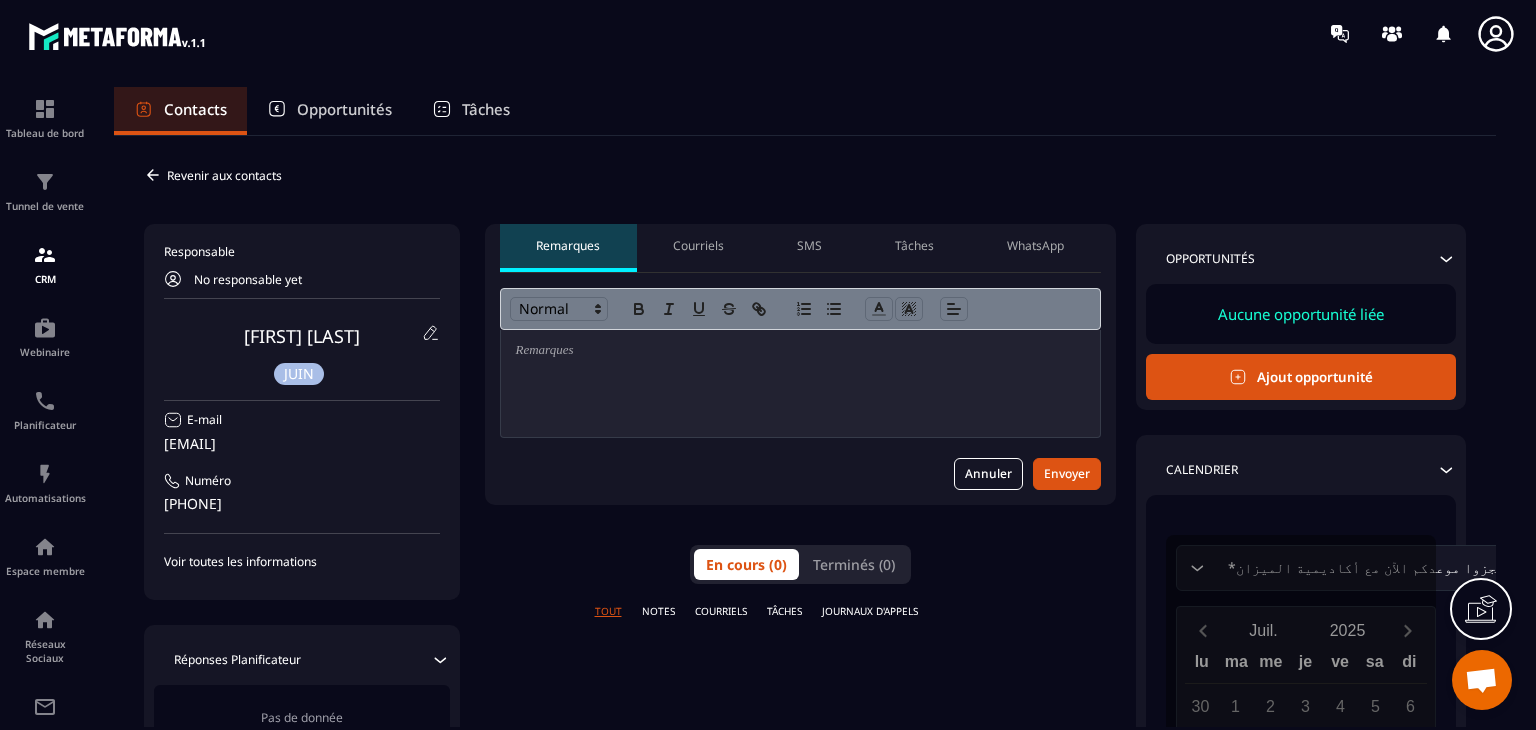 click on "mrchalak20@[DOMAIN] [PHONE] [FIRST] [LAST] [EMAIL] [PHONE] [FIRST] [LAST]" at bounding box center [805, 616] 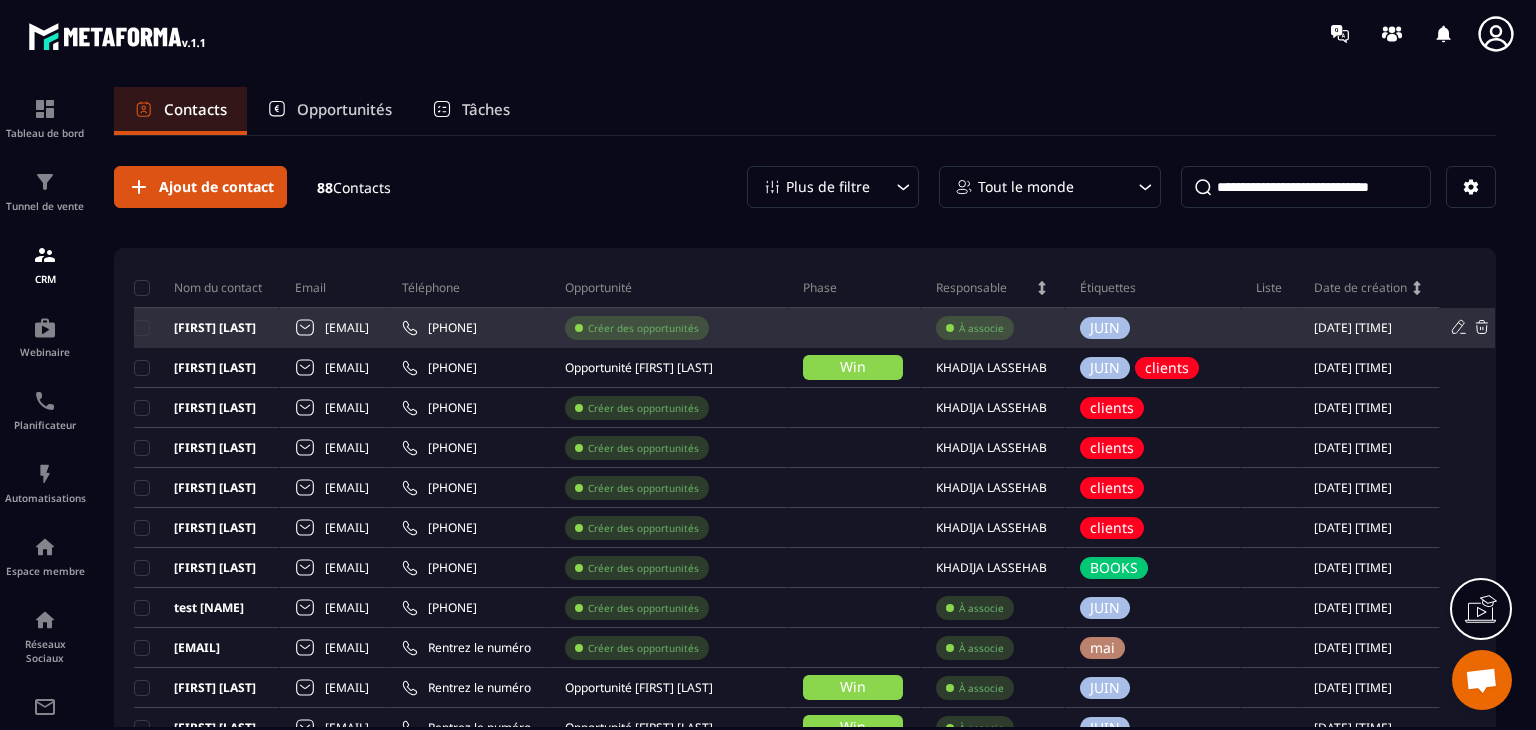 click on "Créer des opportunités" at bounding box center (643, 328) 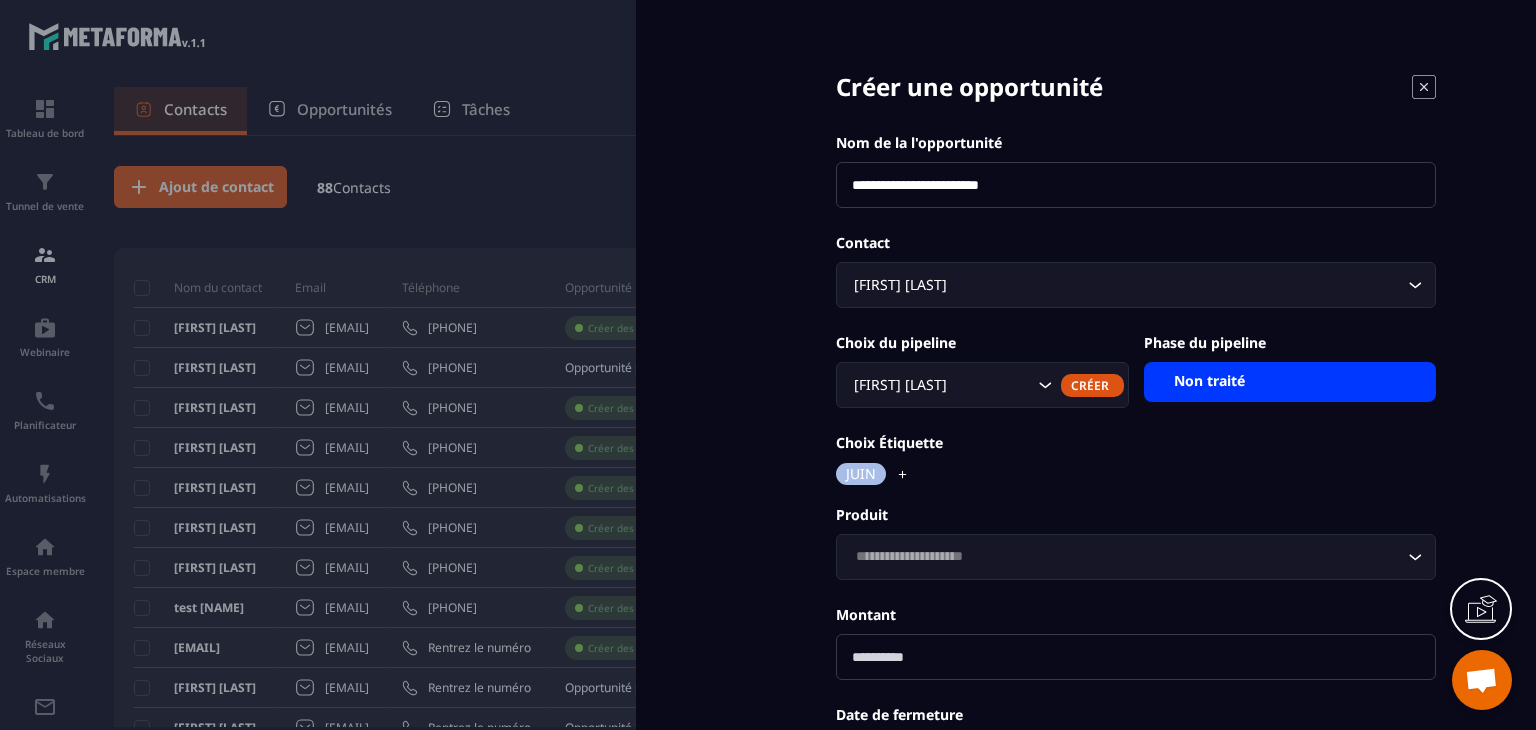 scroll, scrollTop: 178, scrollLeft: 0, axis: vertical 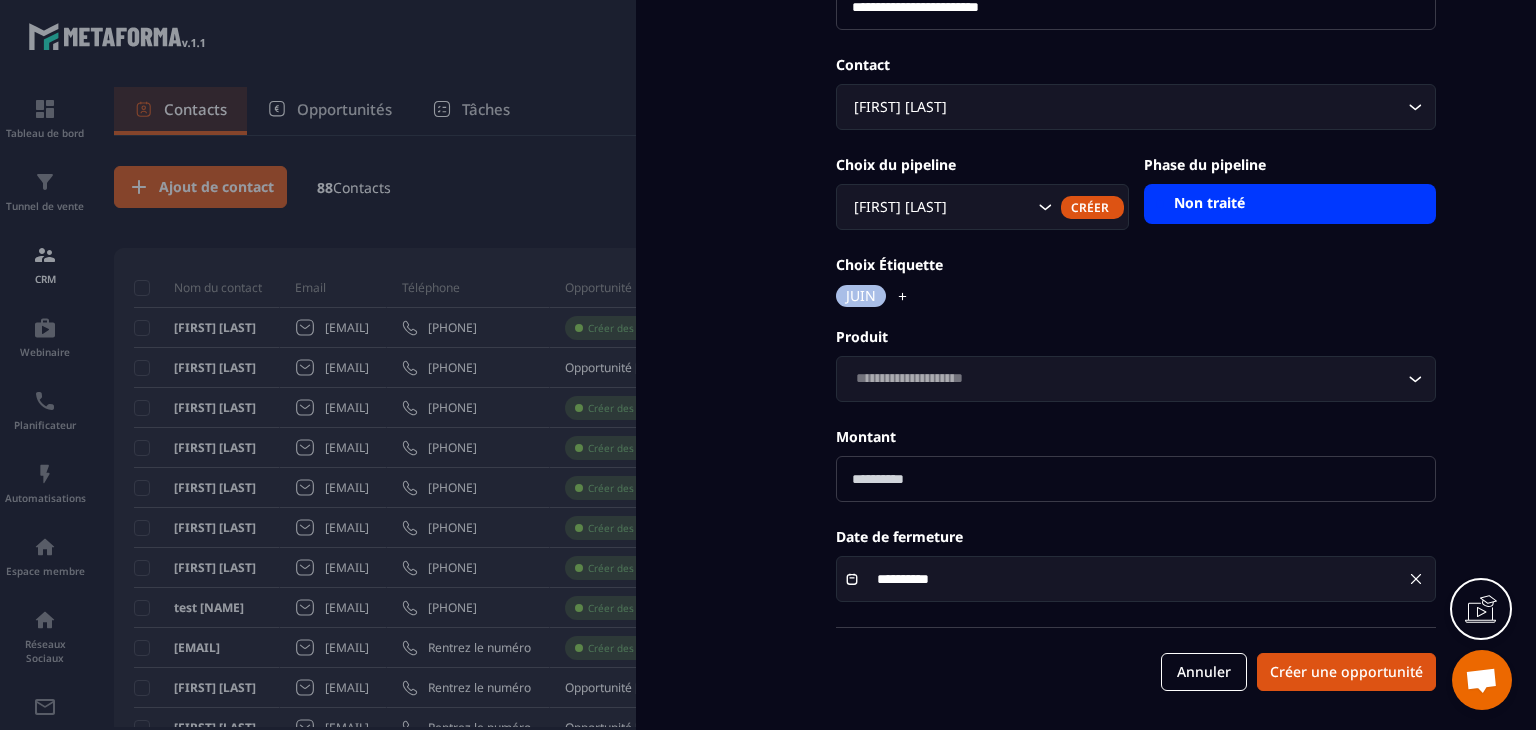 click on "Non traité" at bounding box center (1290, 204) 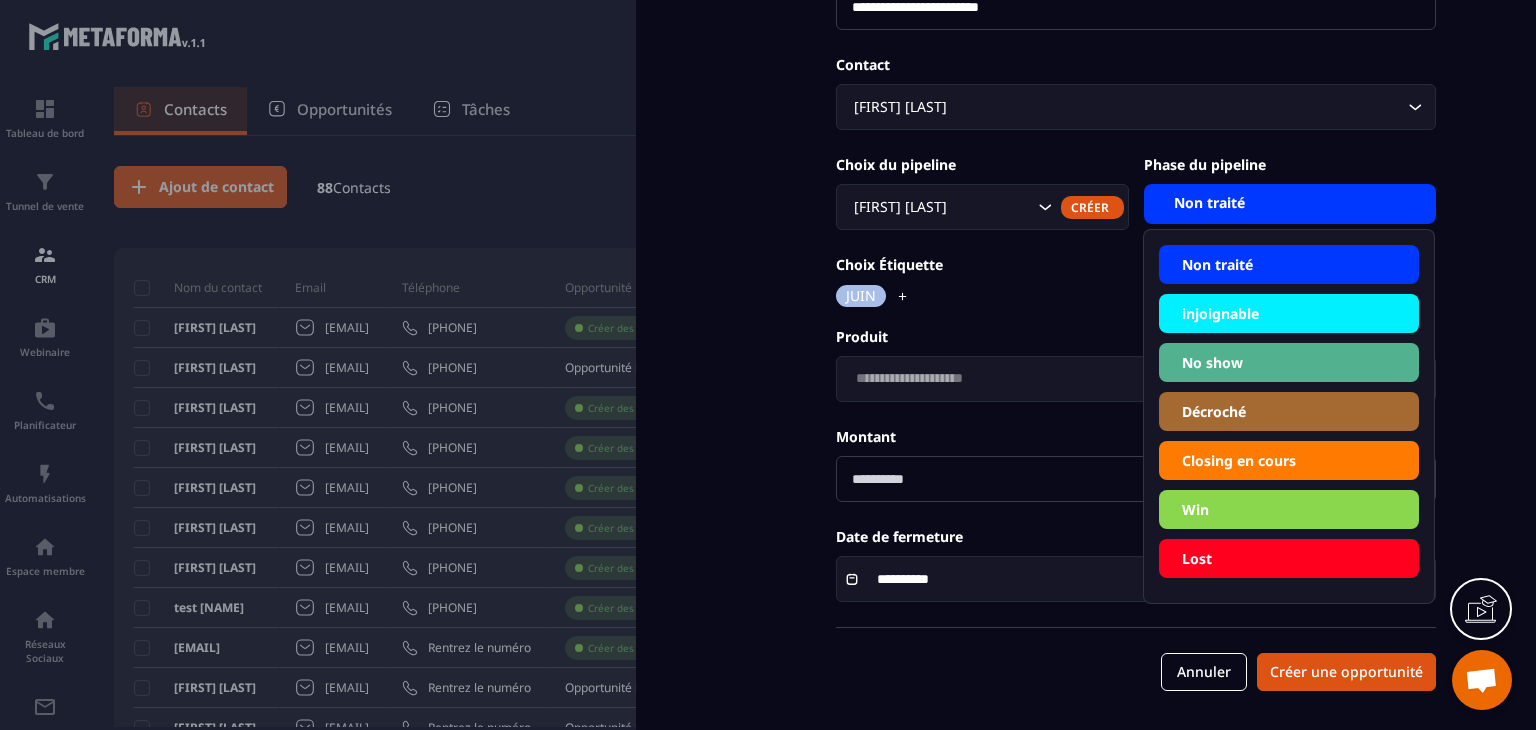 click on "Win" 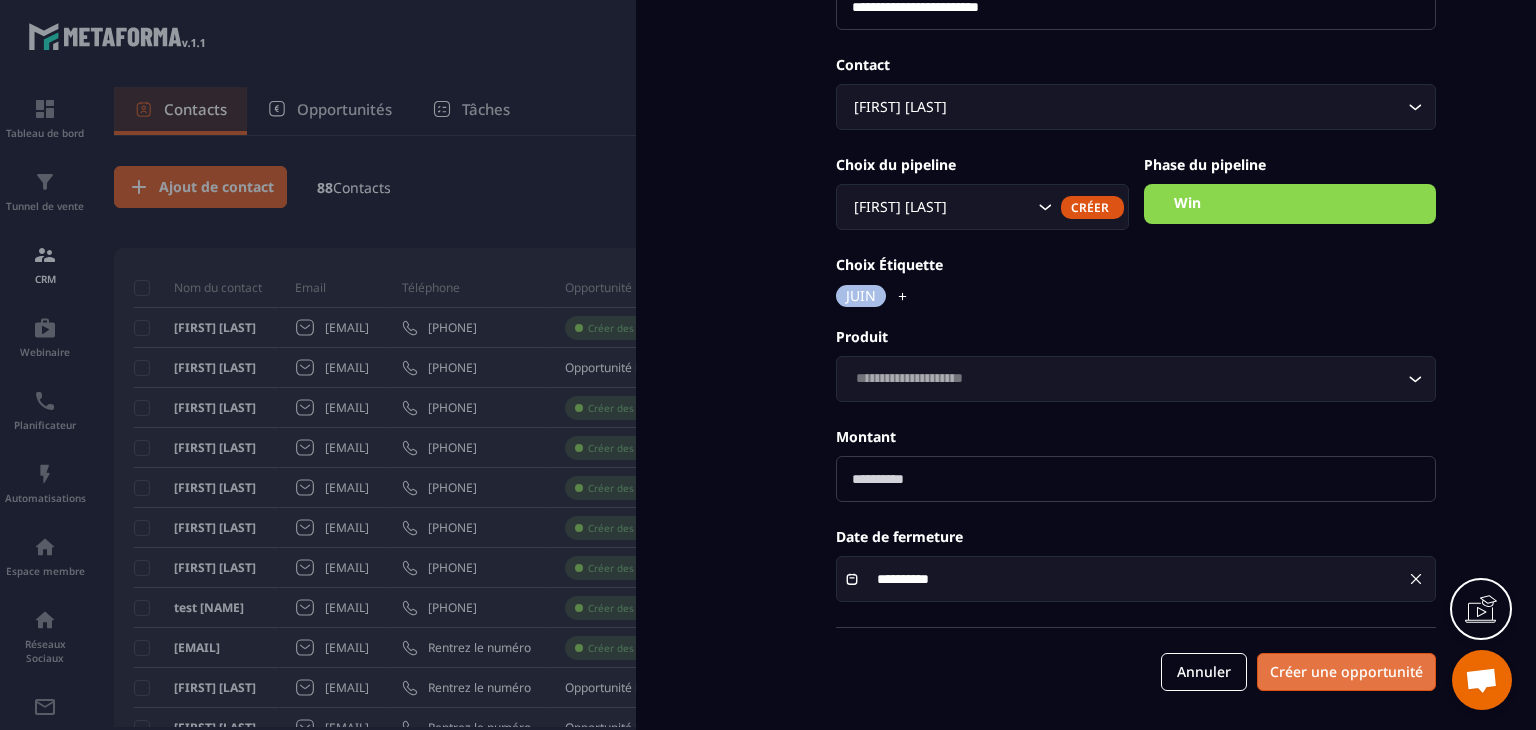 click on "Créer une opportunité" at bounding box center (1346, 672) 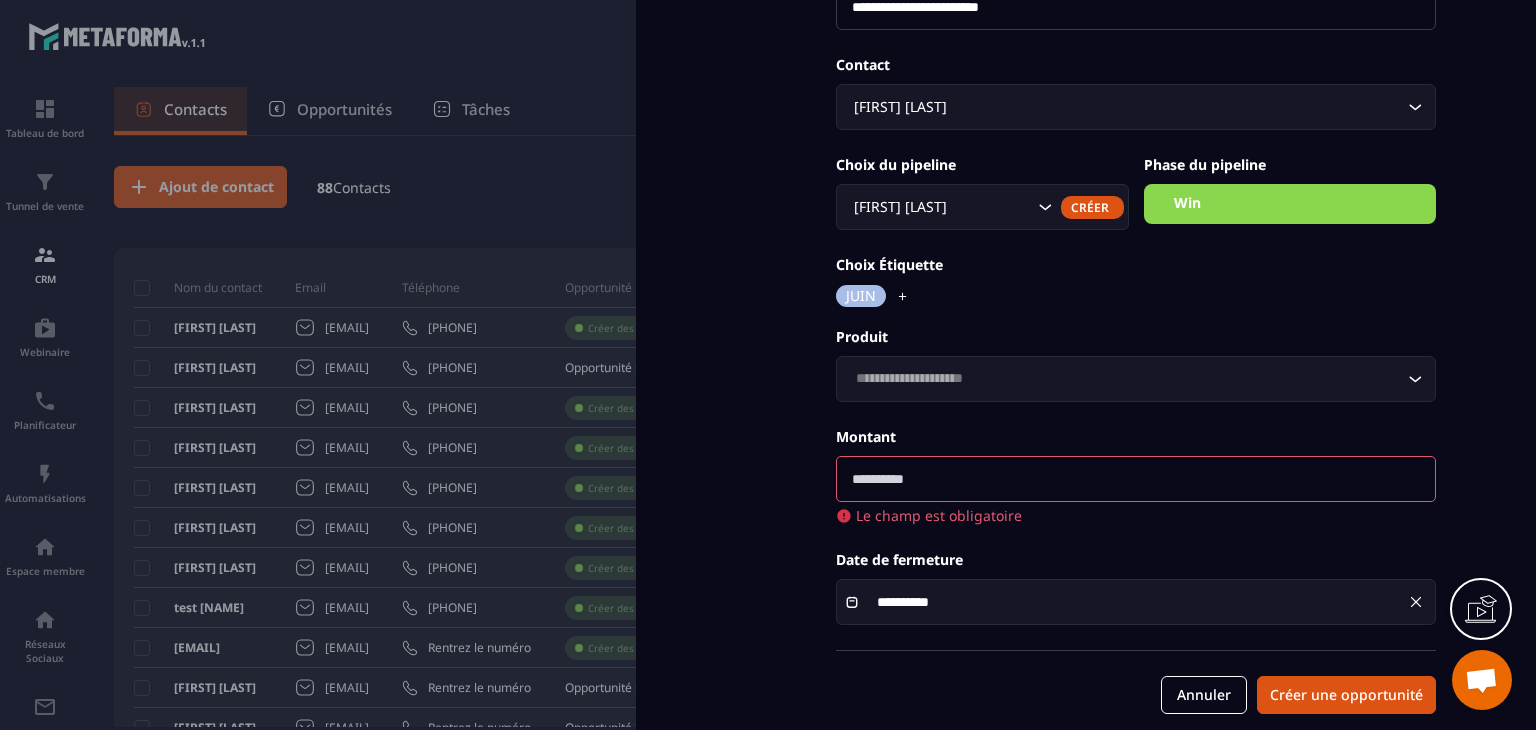 click at bounding box center (1136, 479) 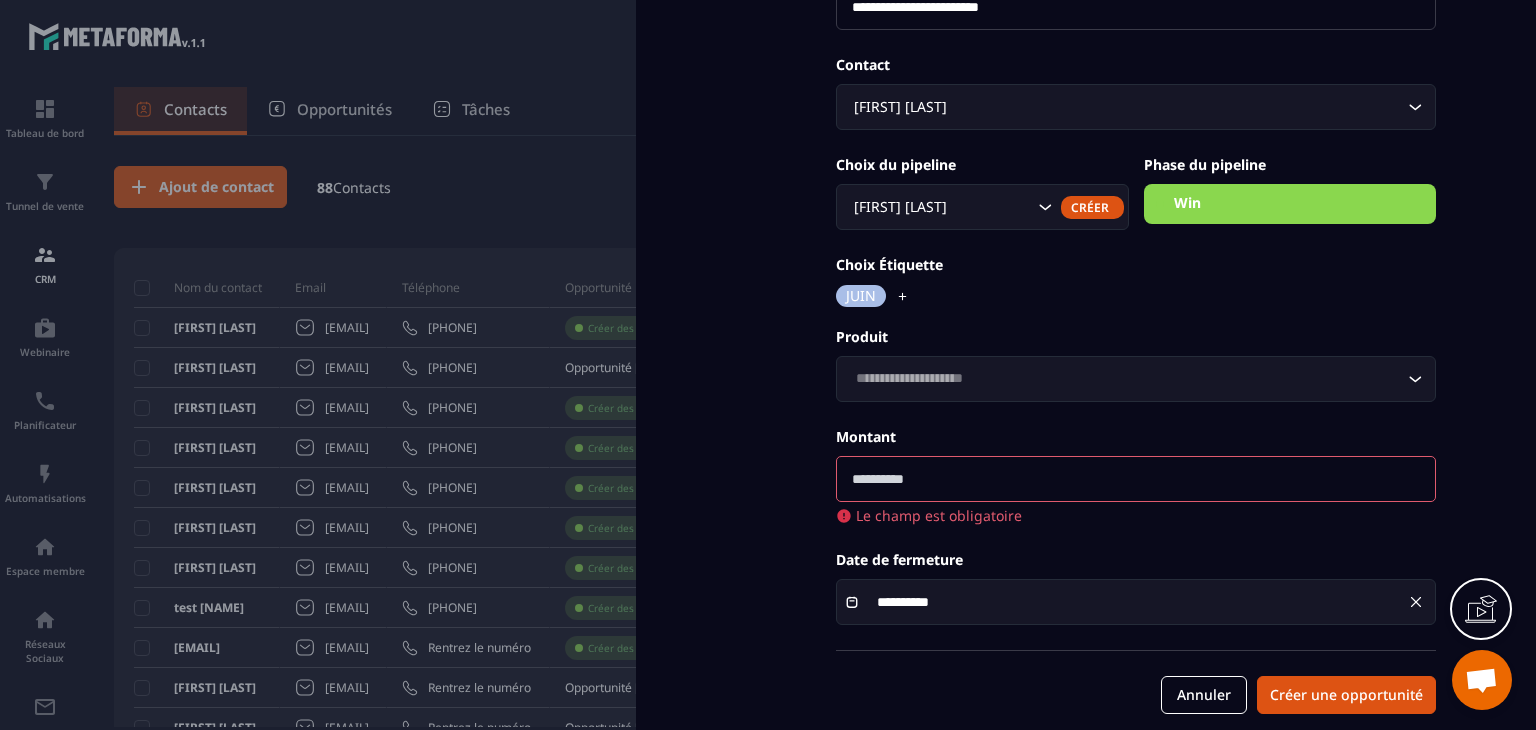 click at bounding box center (1136, 479) 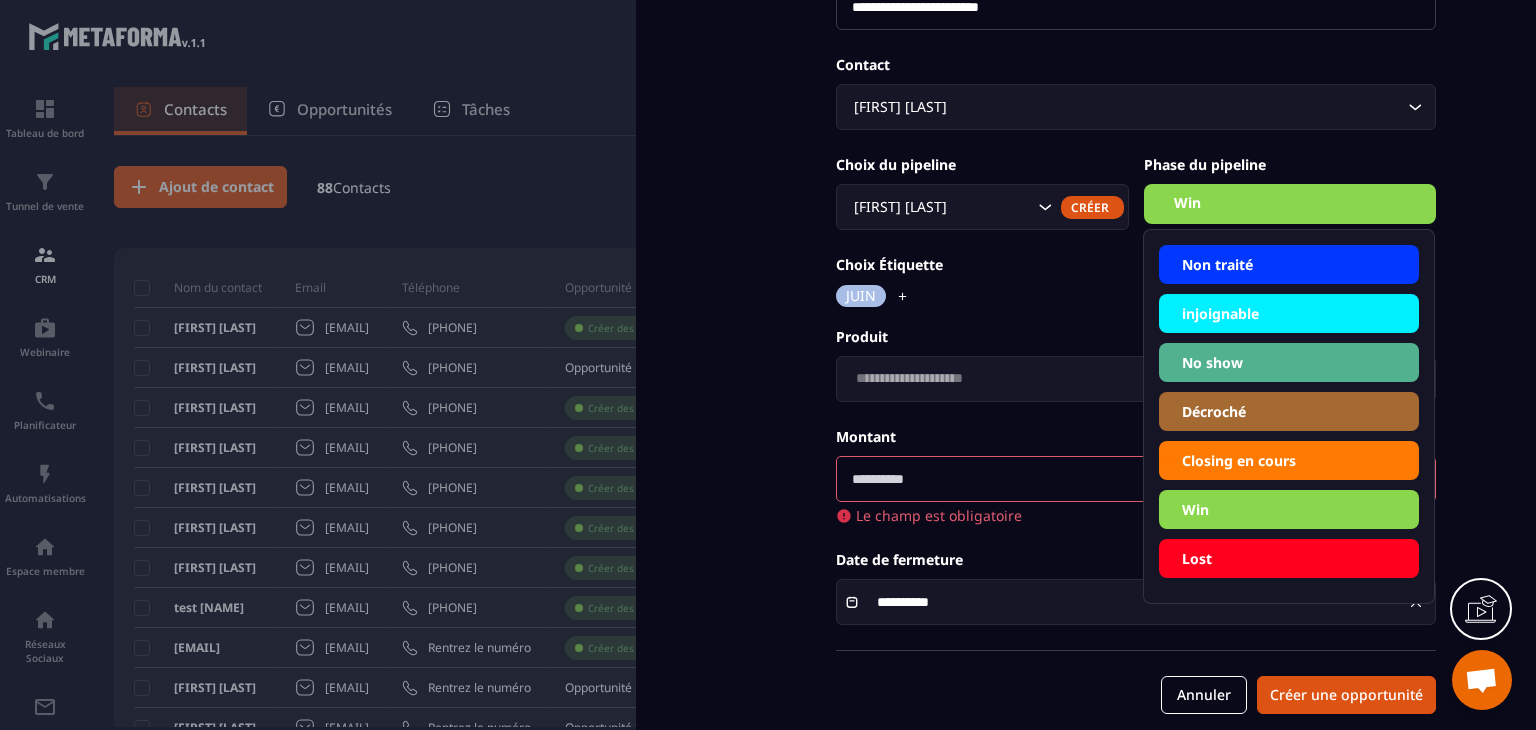 click 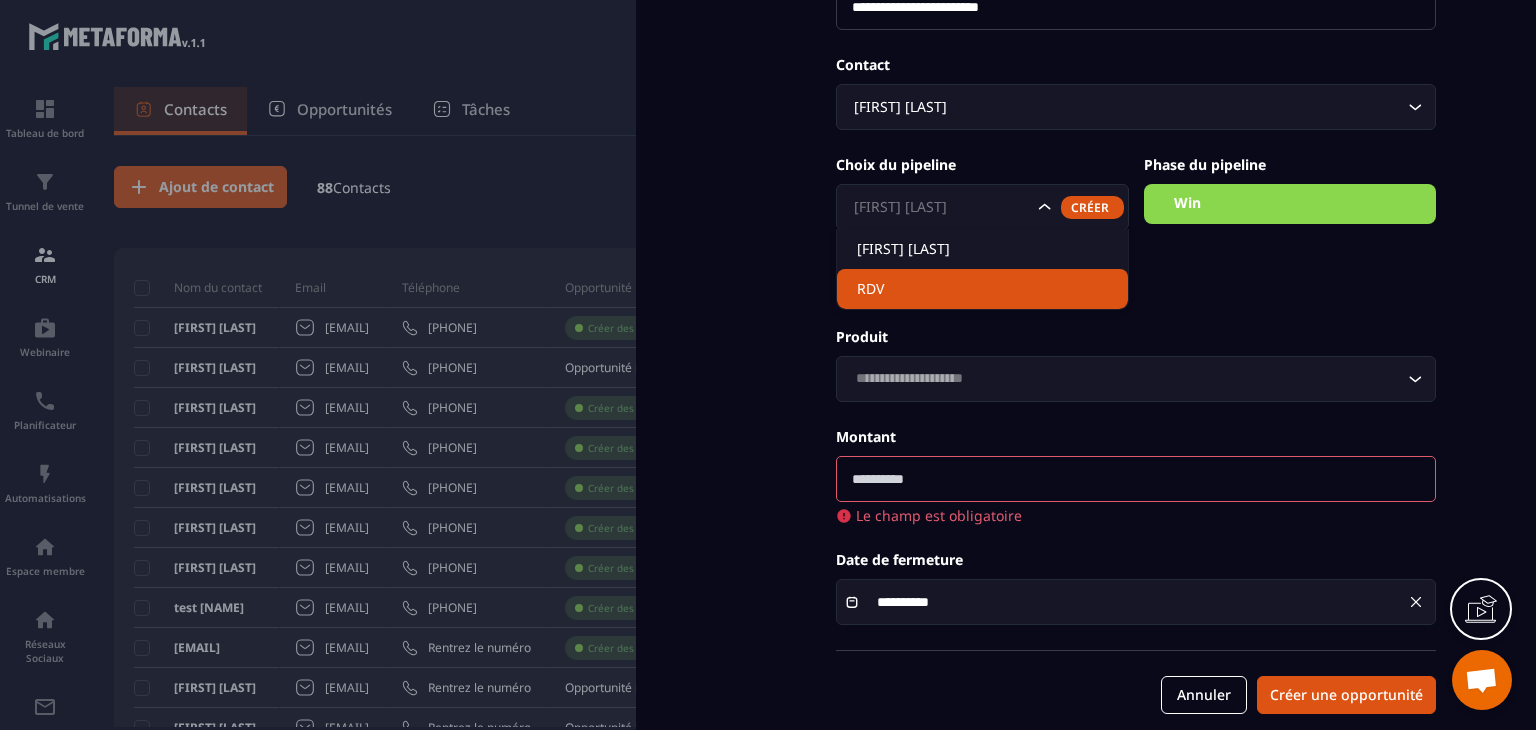 click on "RDV" 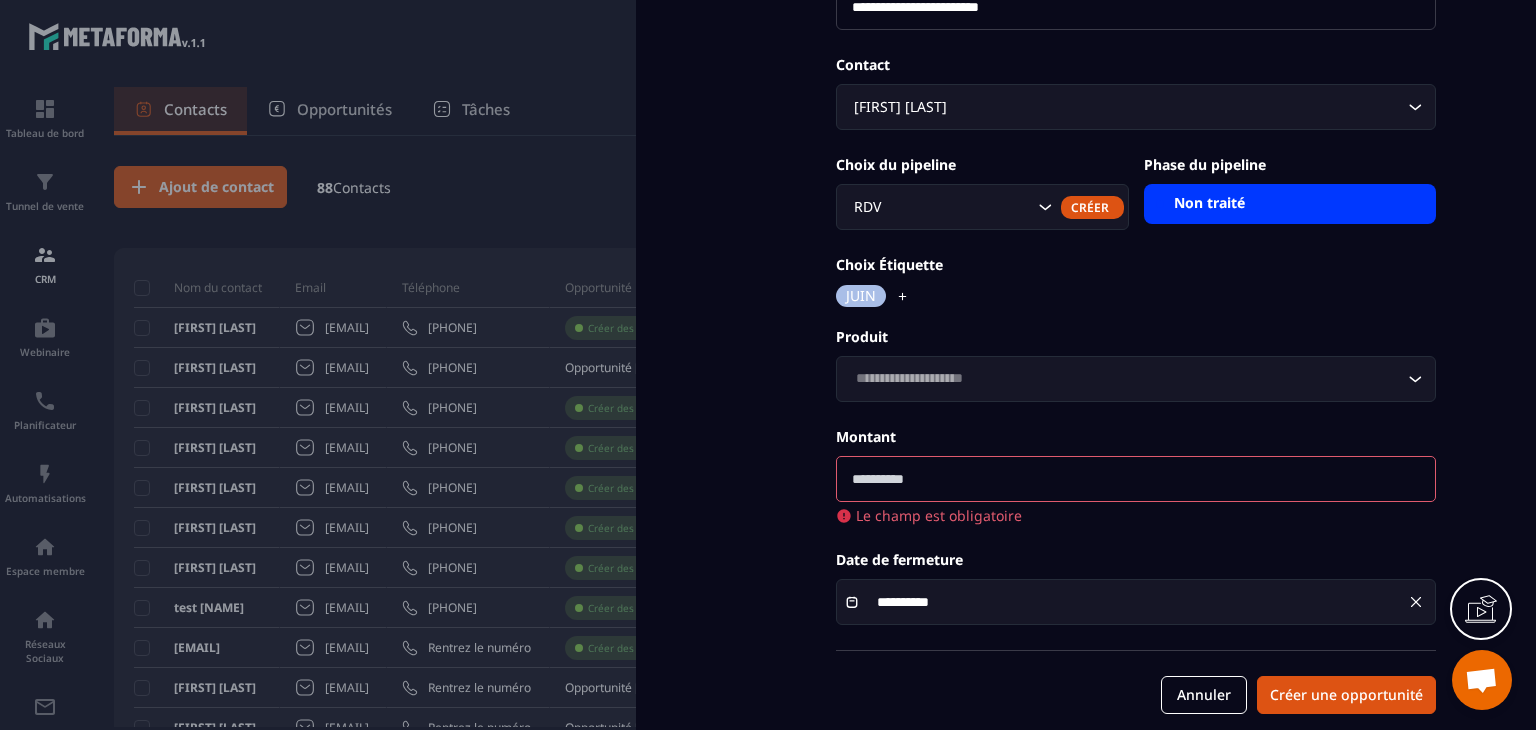 click 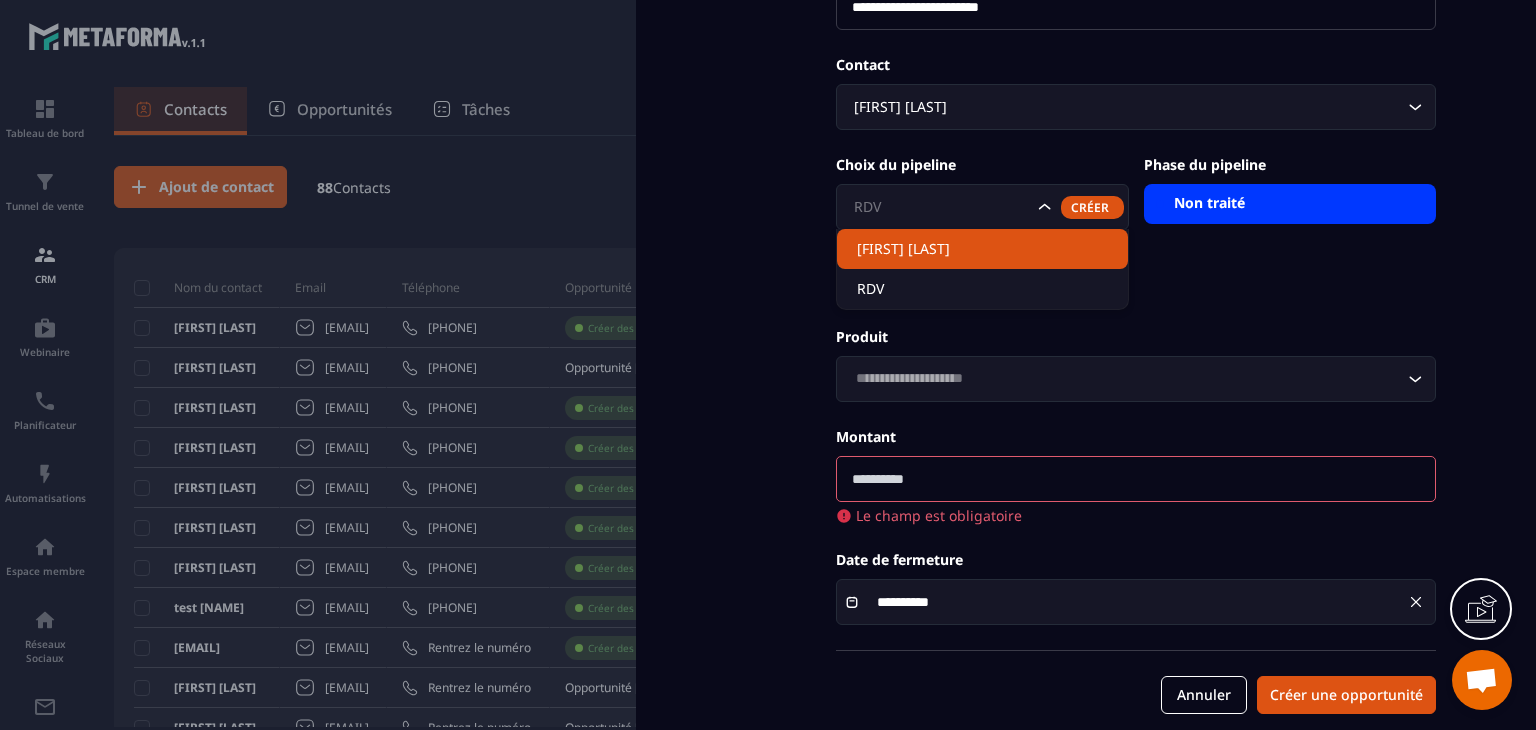 click on "[FIRST] [LAST]" 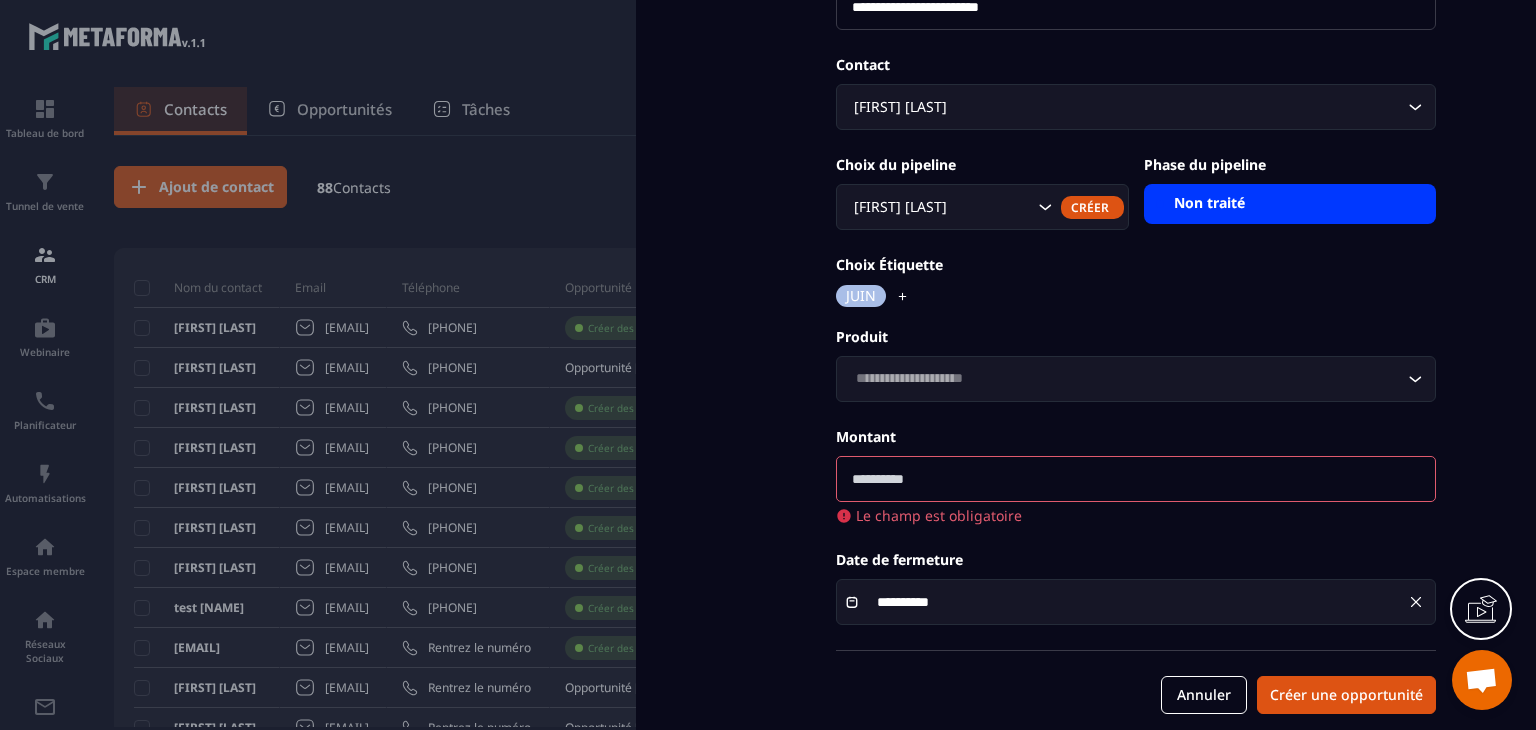 click on "Non traité" at bounding box center [1290, 204] 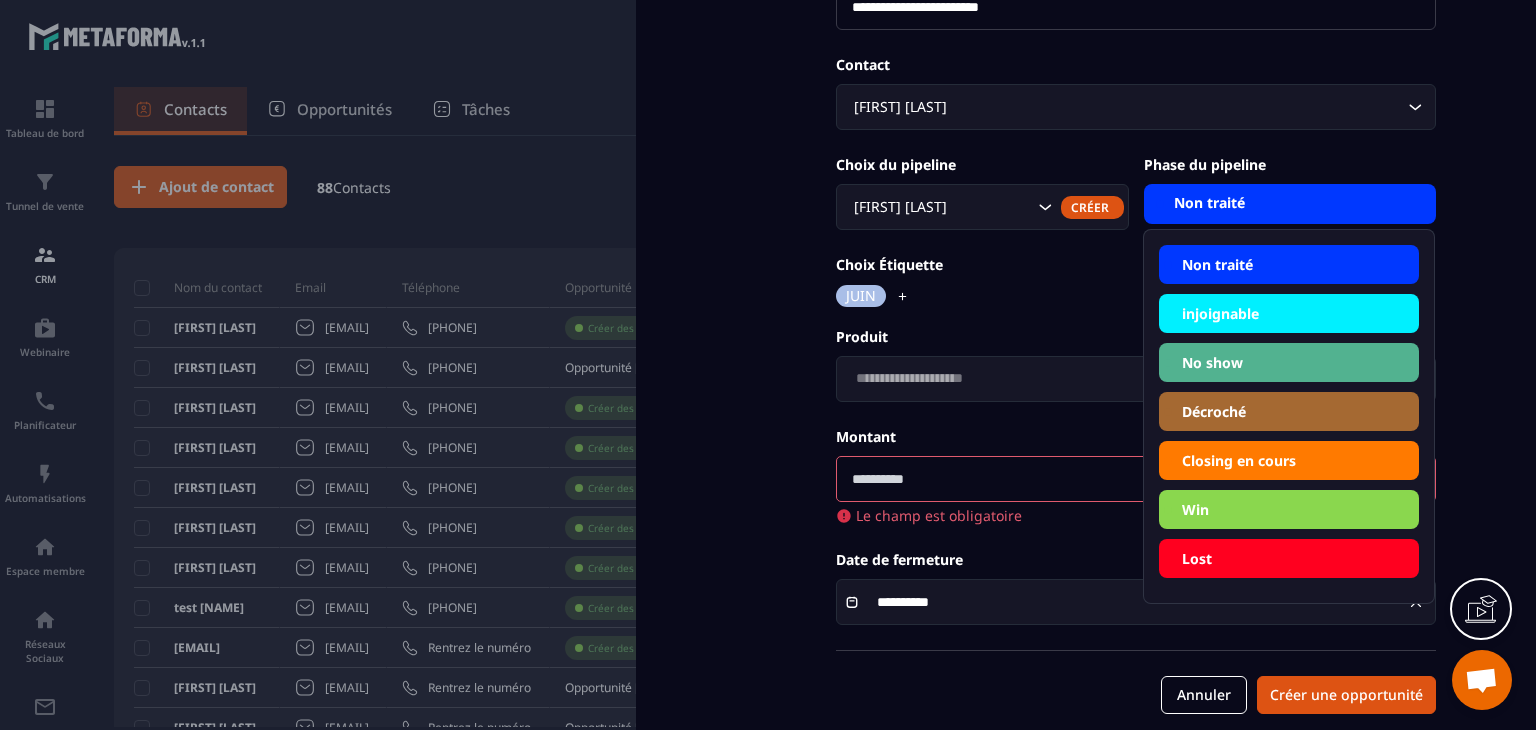 click on "Win" 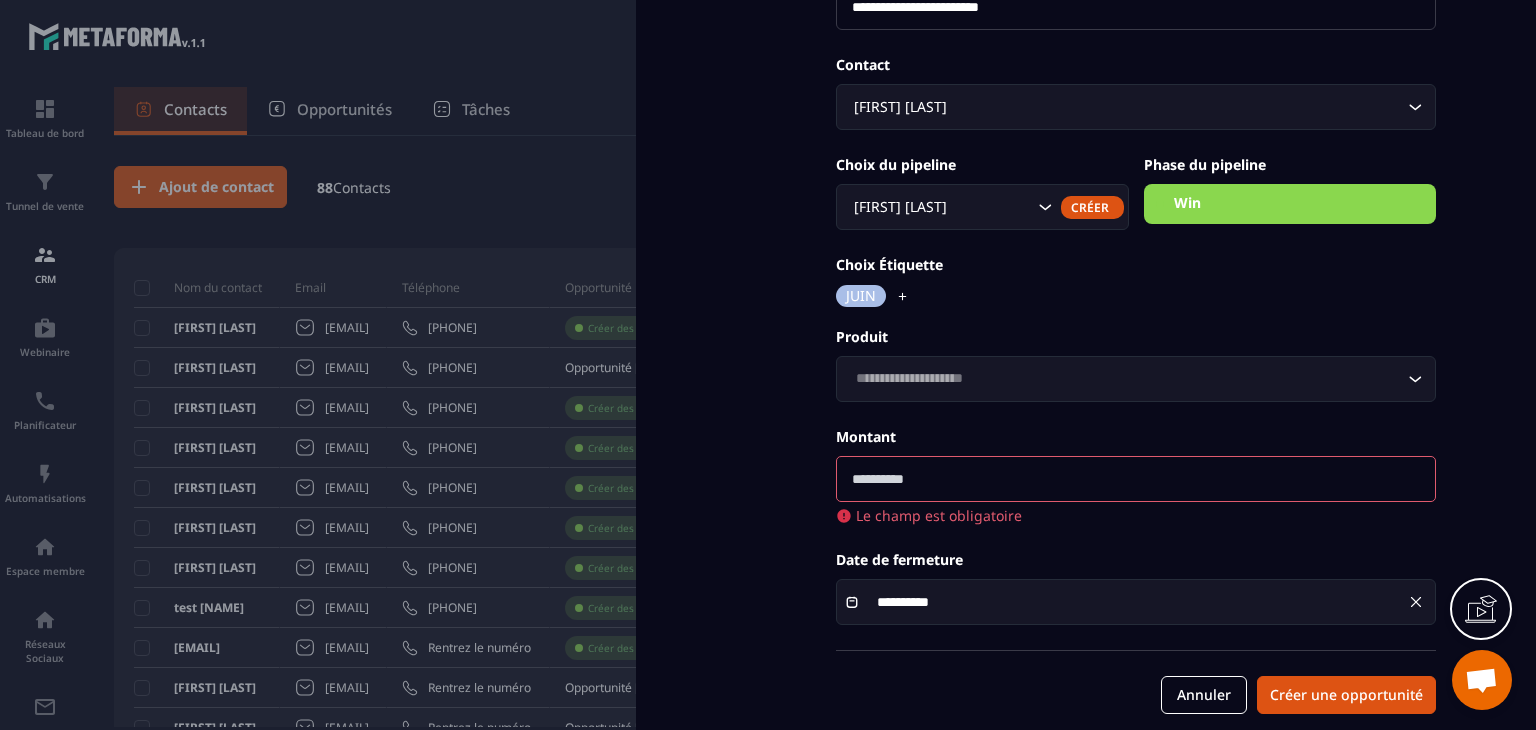 click on "**********" at bounding box center (1136, 288) 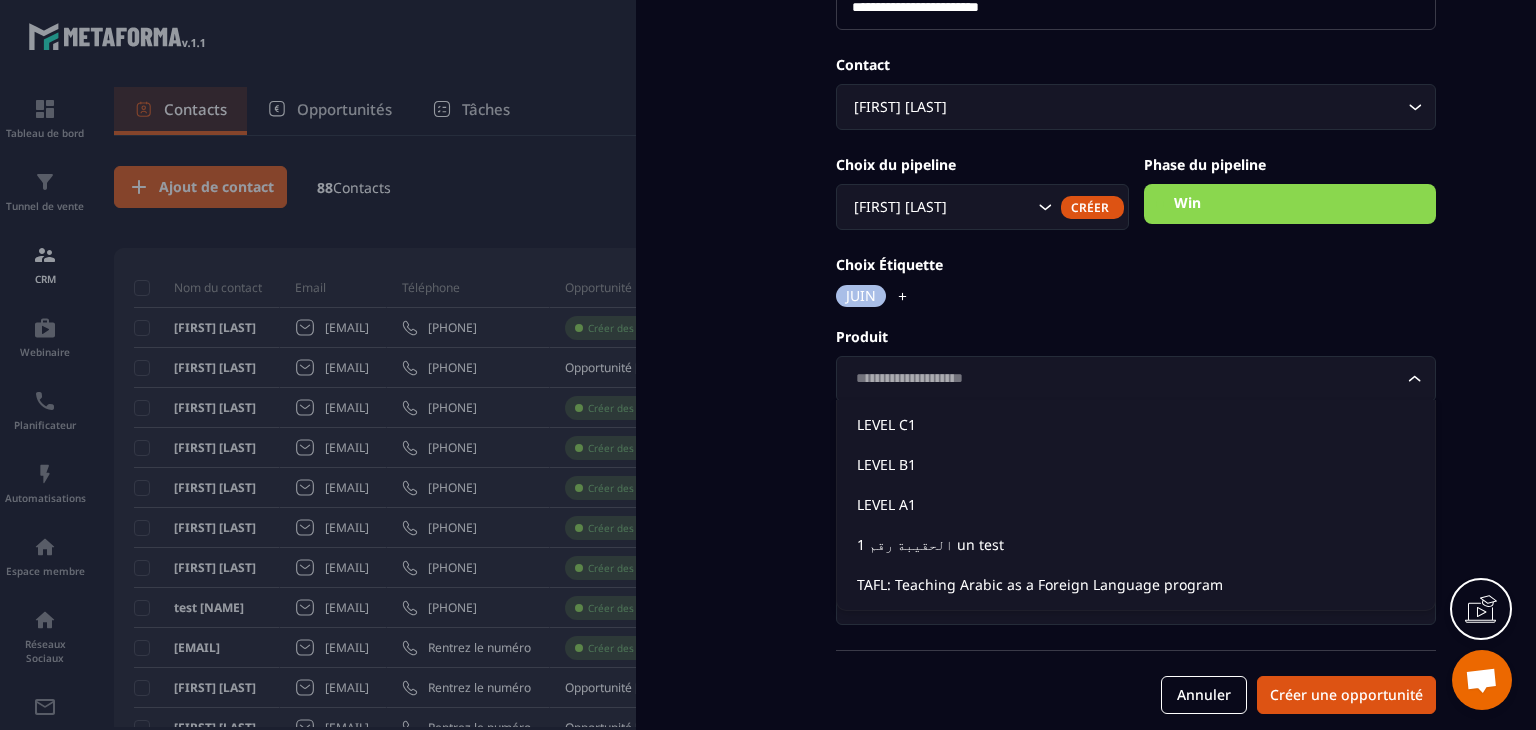 click 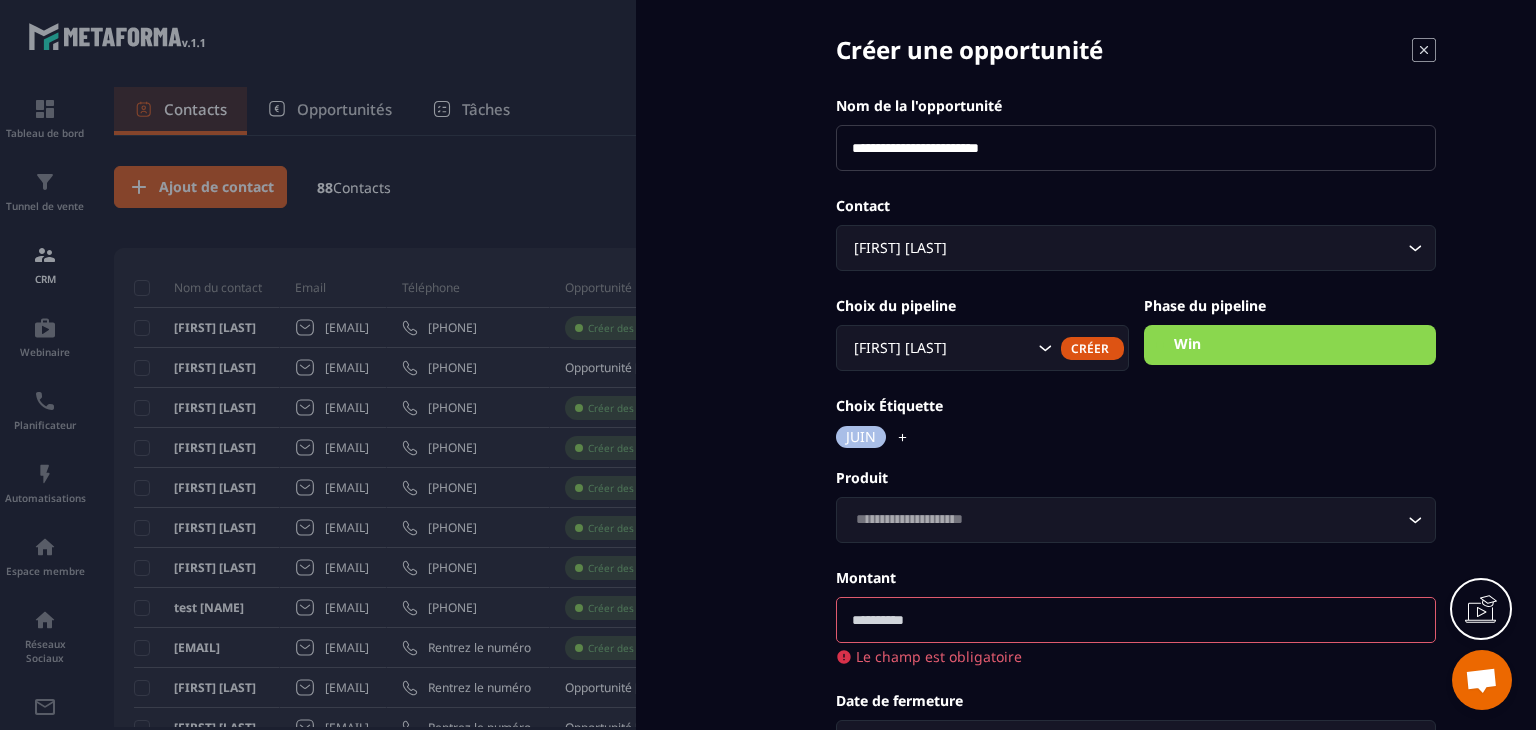 scroll, scrollTop: 0, scrollLeft: 0, axis: both 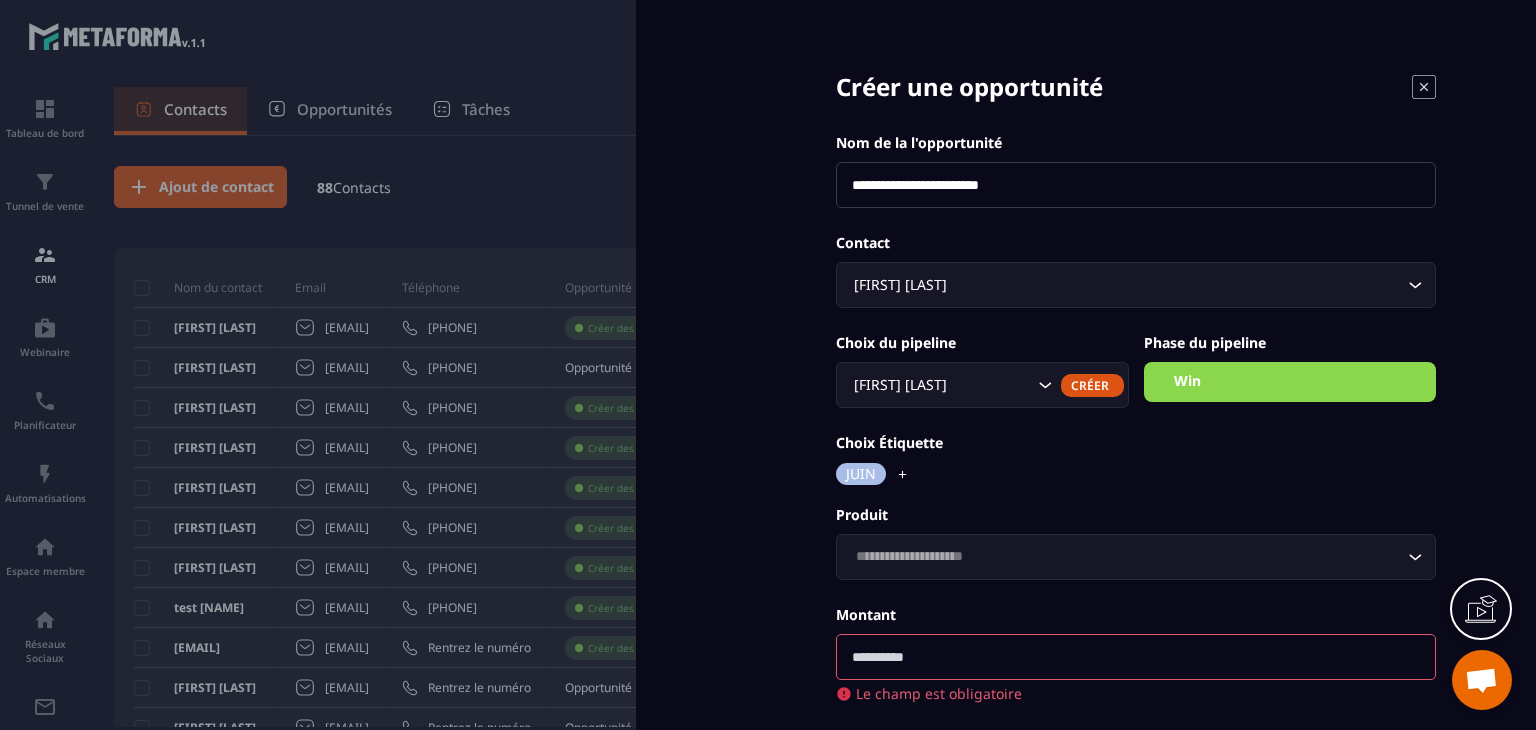 click on "**********" at bounding box center [1136, 185] 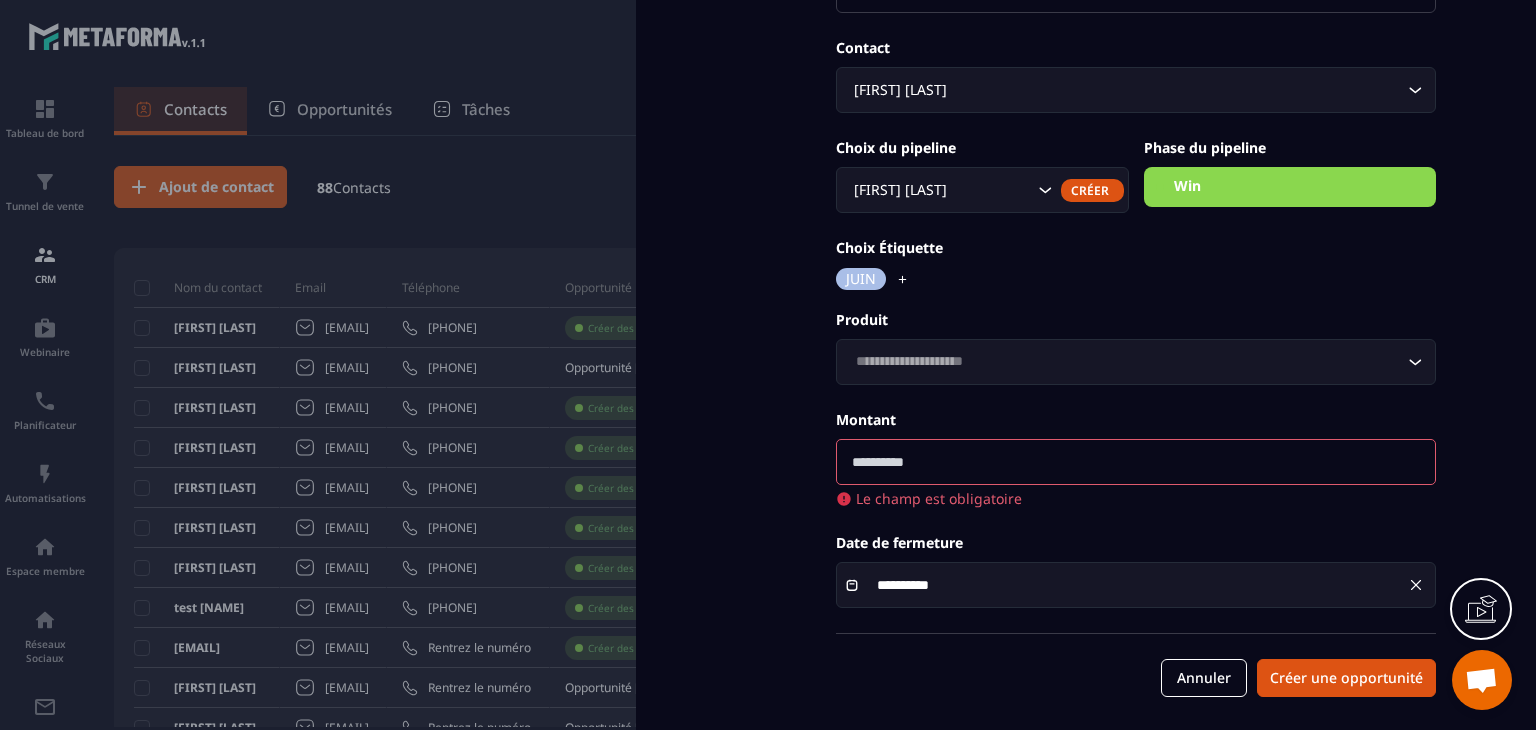 scroll, scrollTop: 201, scrollLeft: 0, axis: vertical 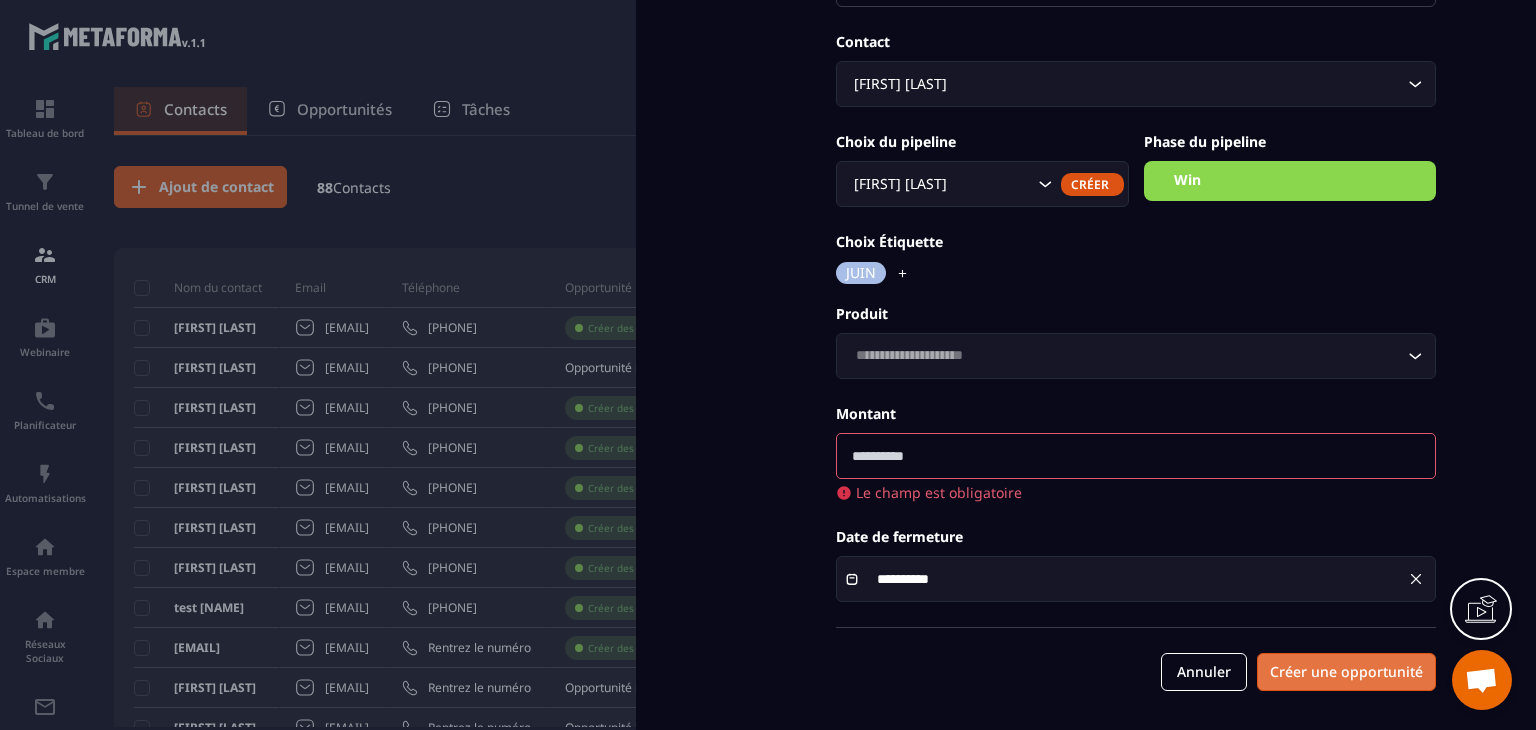 click on "Créer une opportunité" at bounding box center (1346, 672) 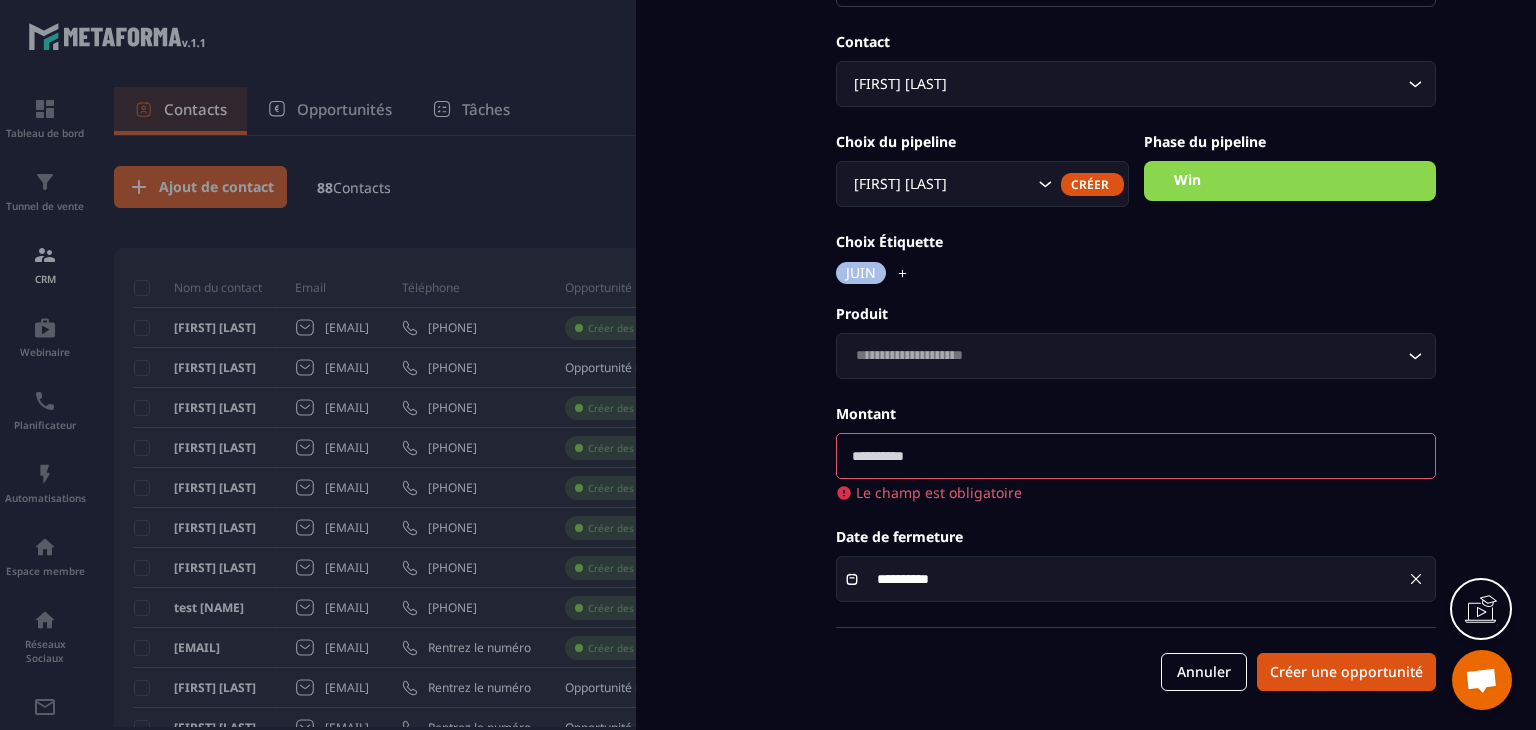 click on "Win" at bounding box center (1290, 181) 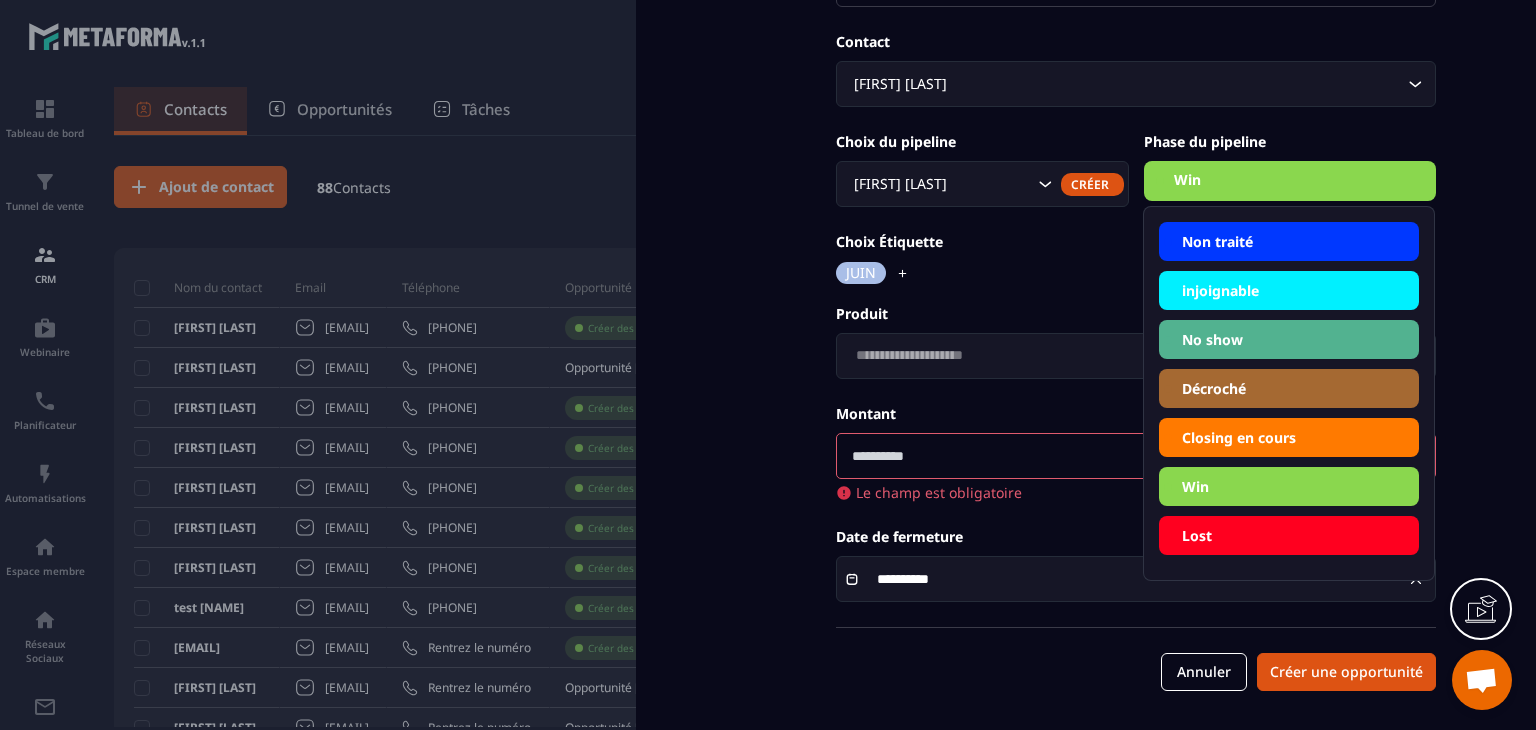 click on "Win" 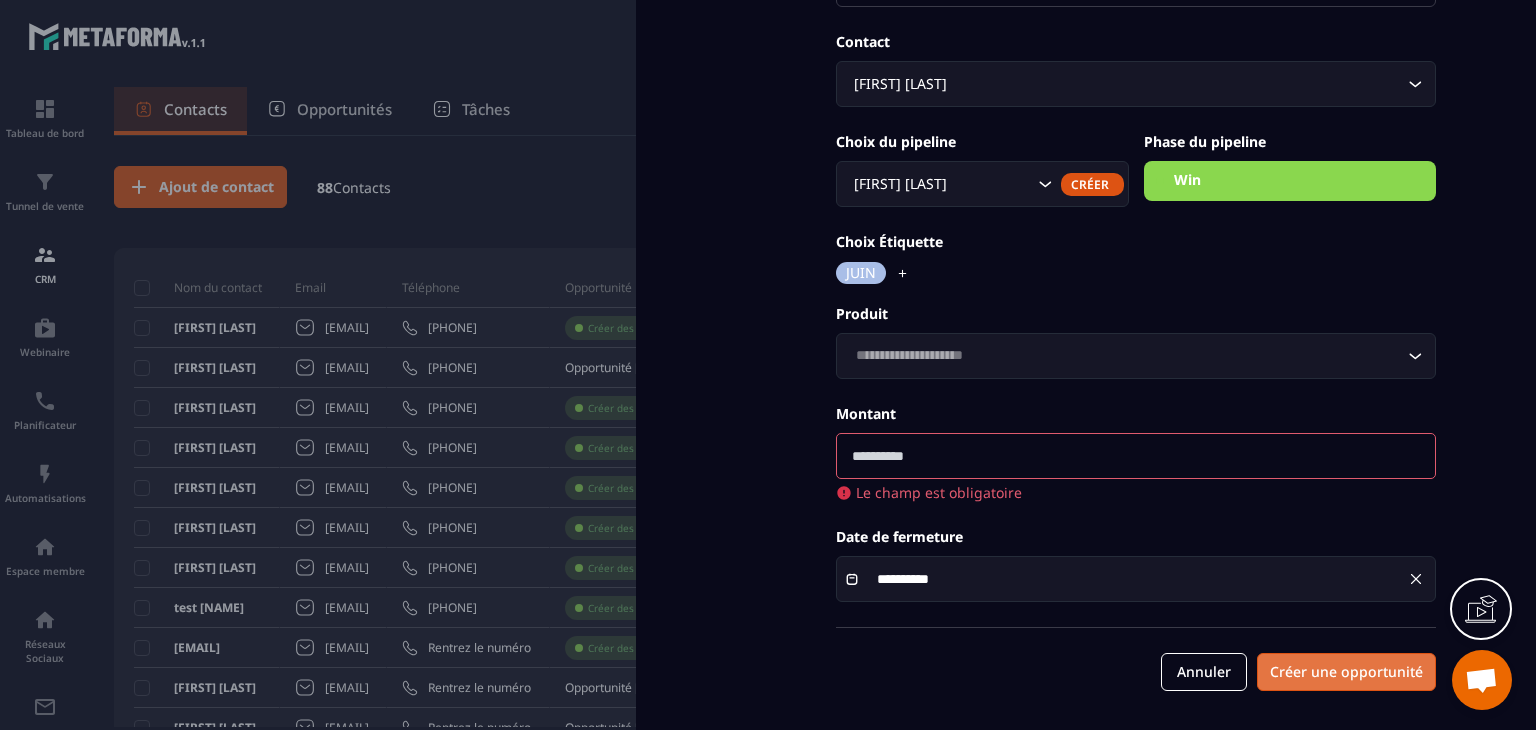 click on "Créer une opportunité" at bounding box center (1346, 672) 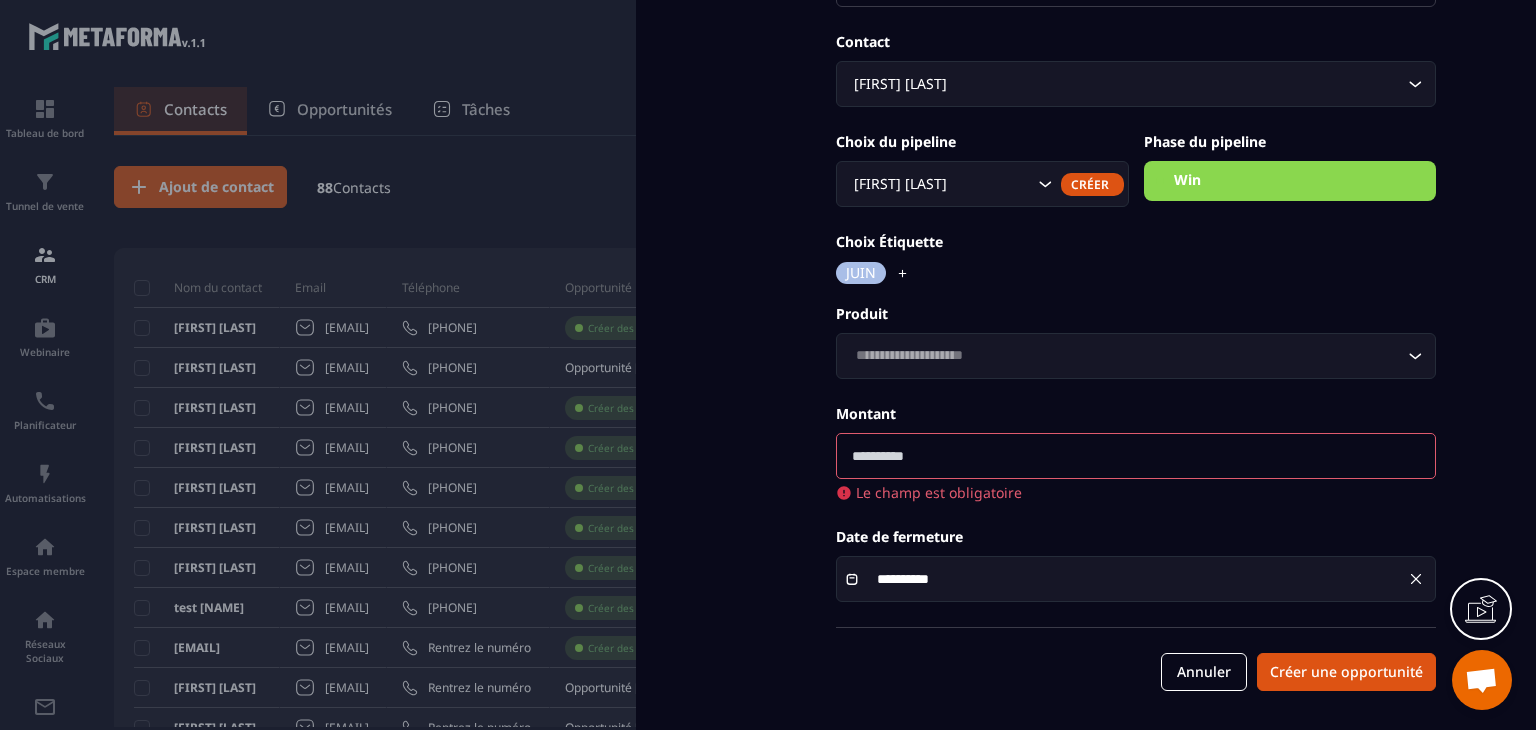 click at bounding box center [1136, 456] 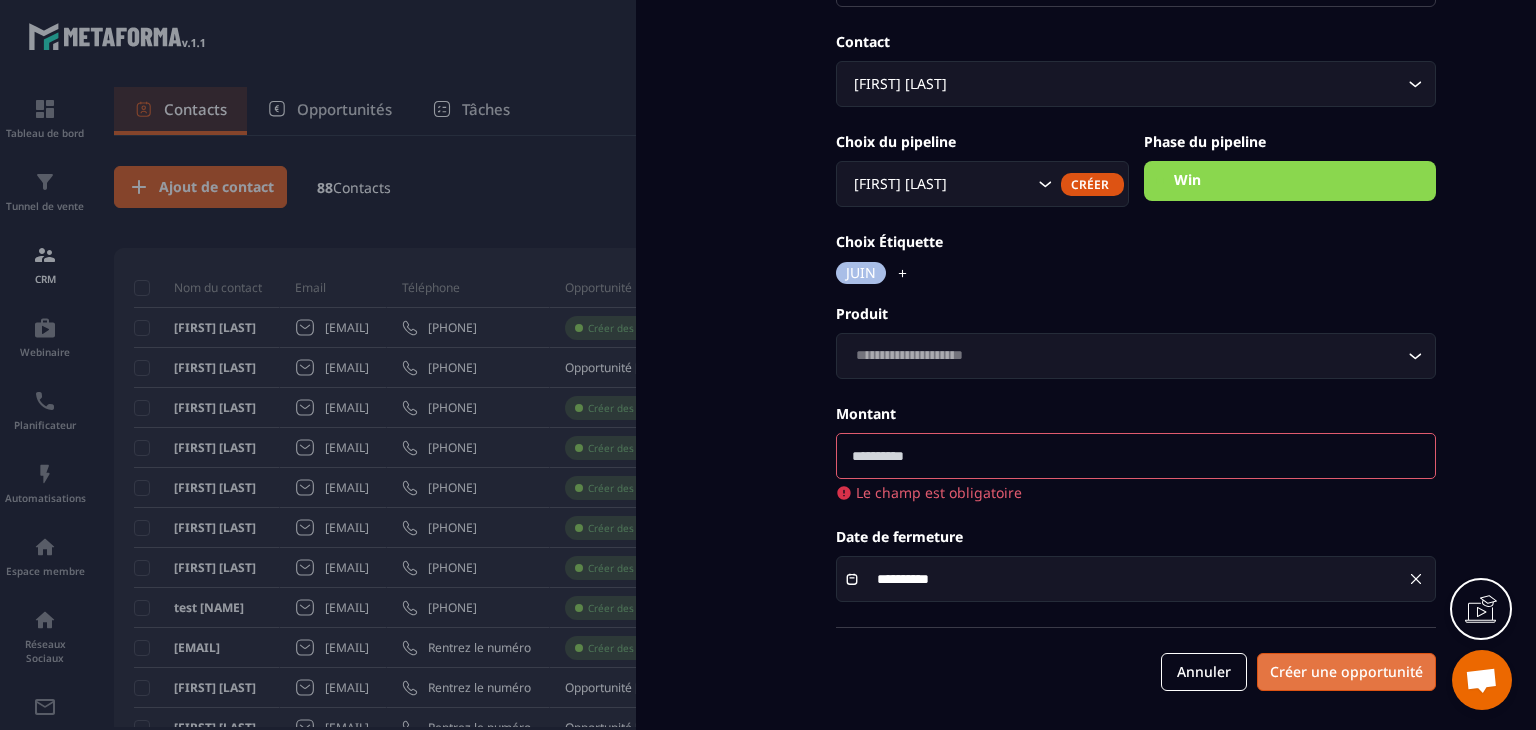 click on "Créer une opportunité" at bounding box center [1346, 672] 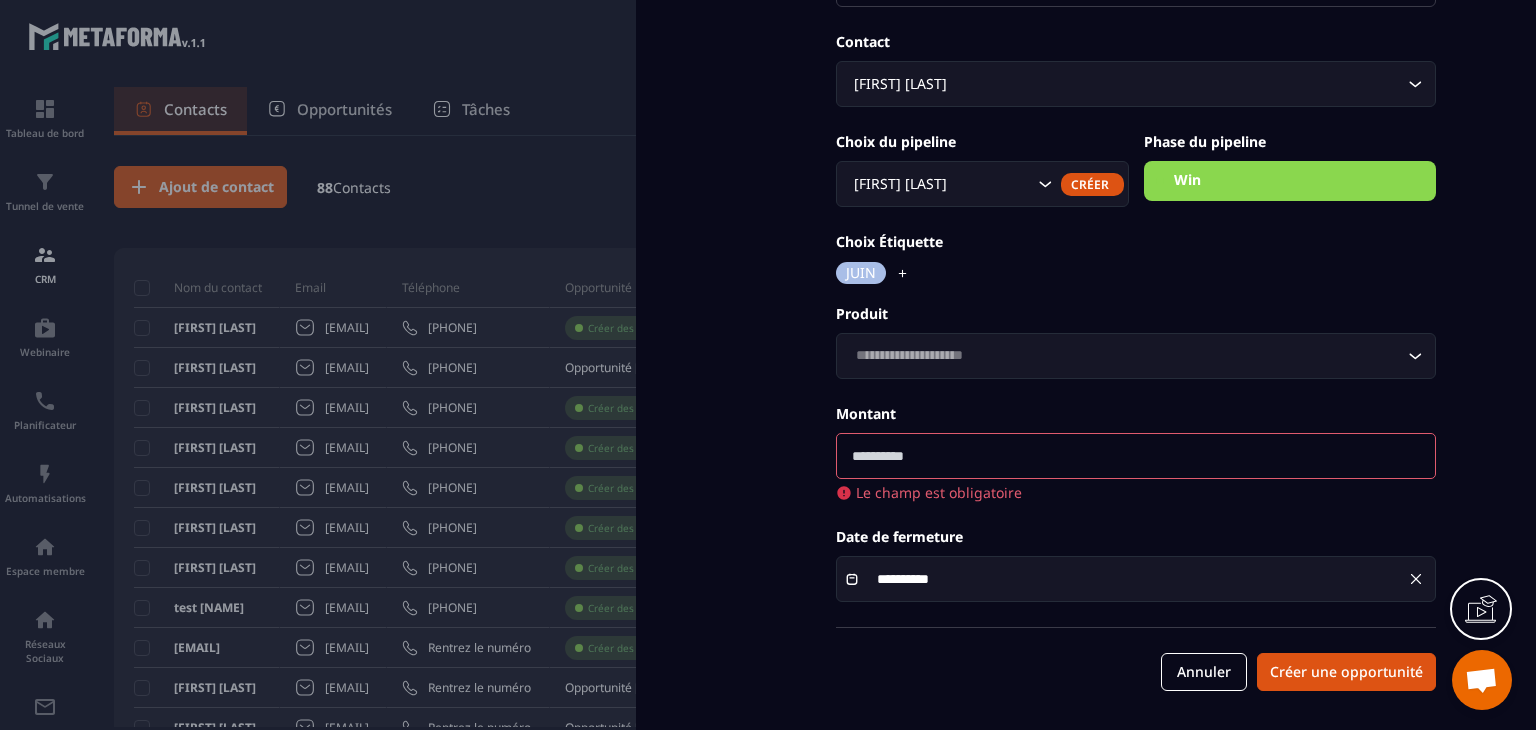 click at bounding box center [768, 365] 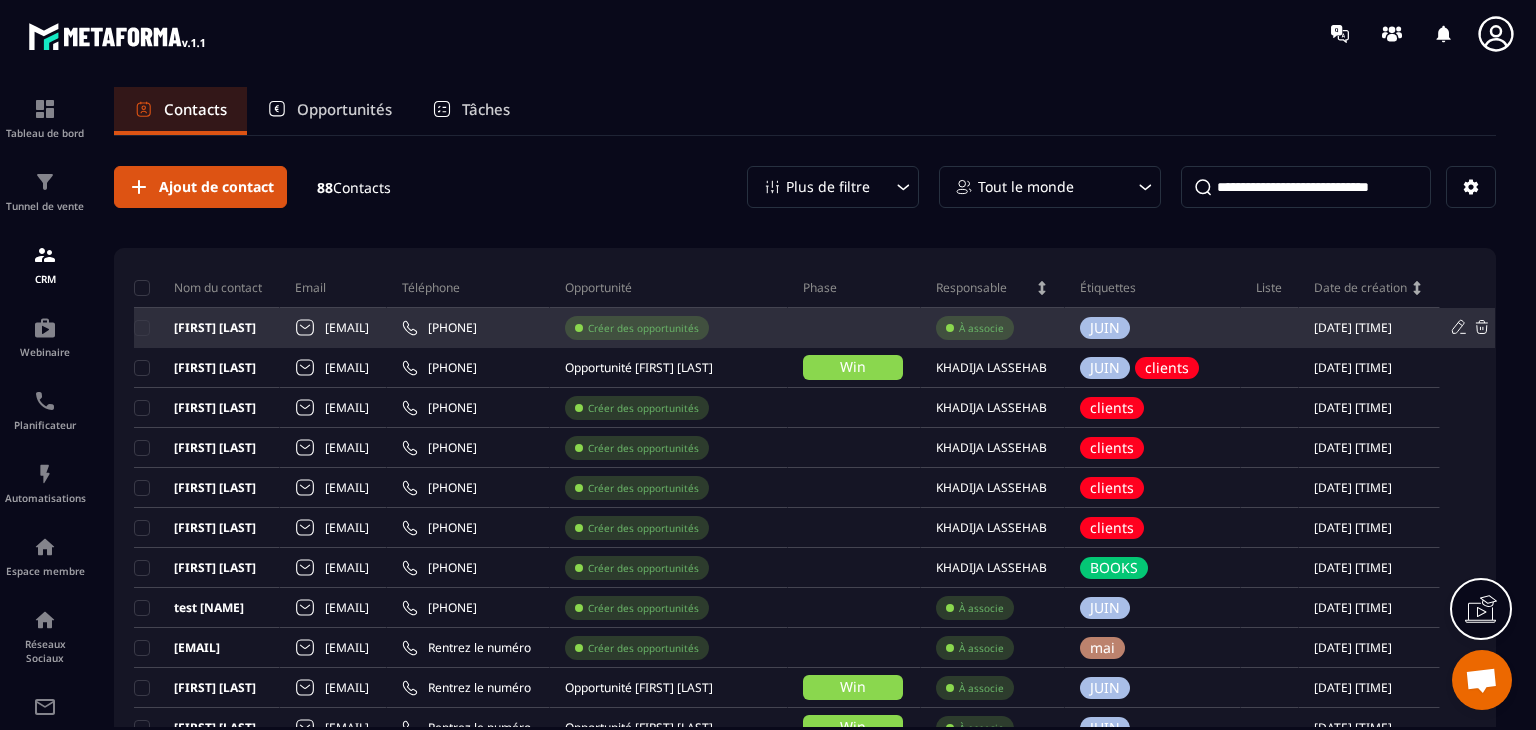click on "Créer des opportunités" at bounding box center (643, 328) 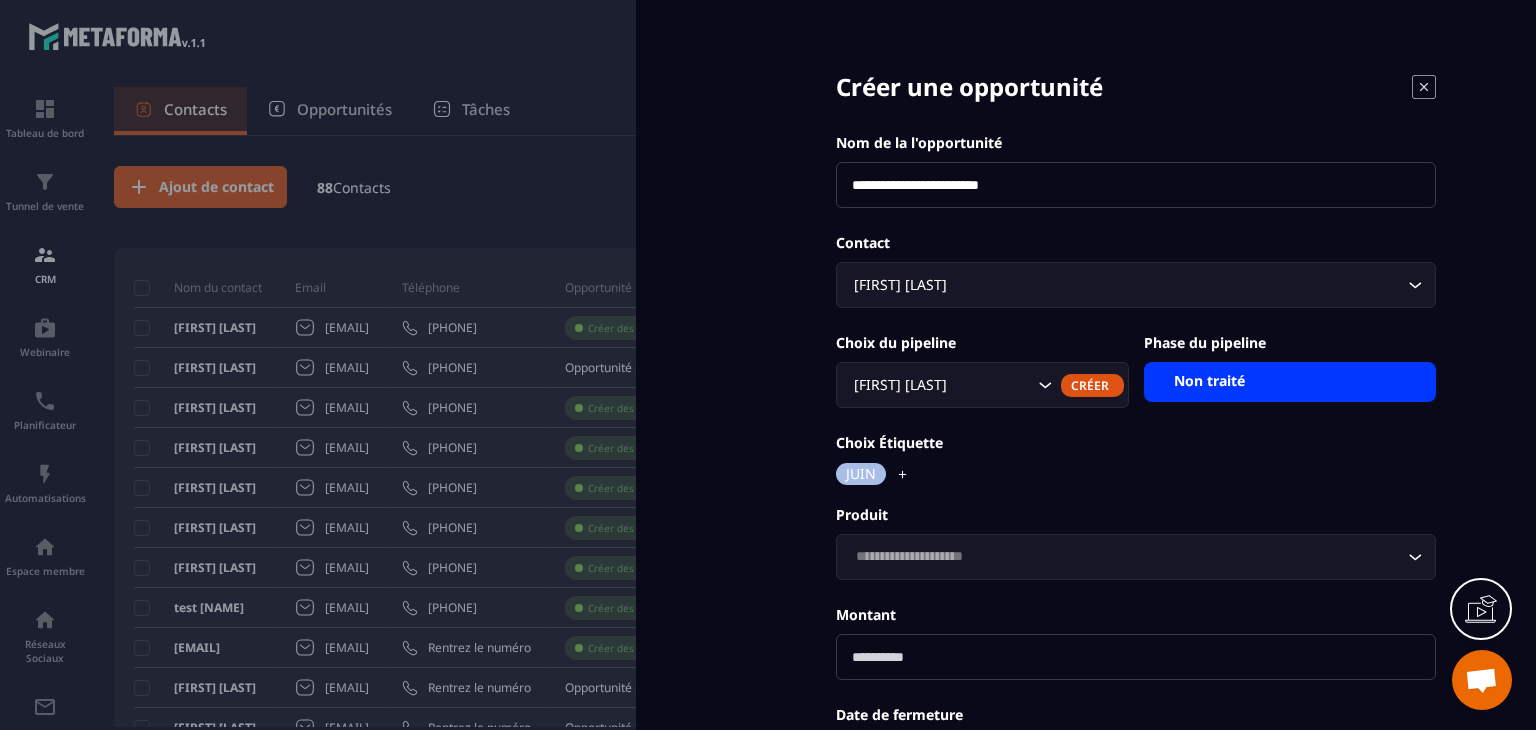 click at bounding box center [768, 365] 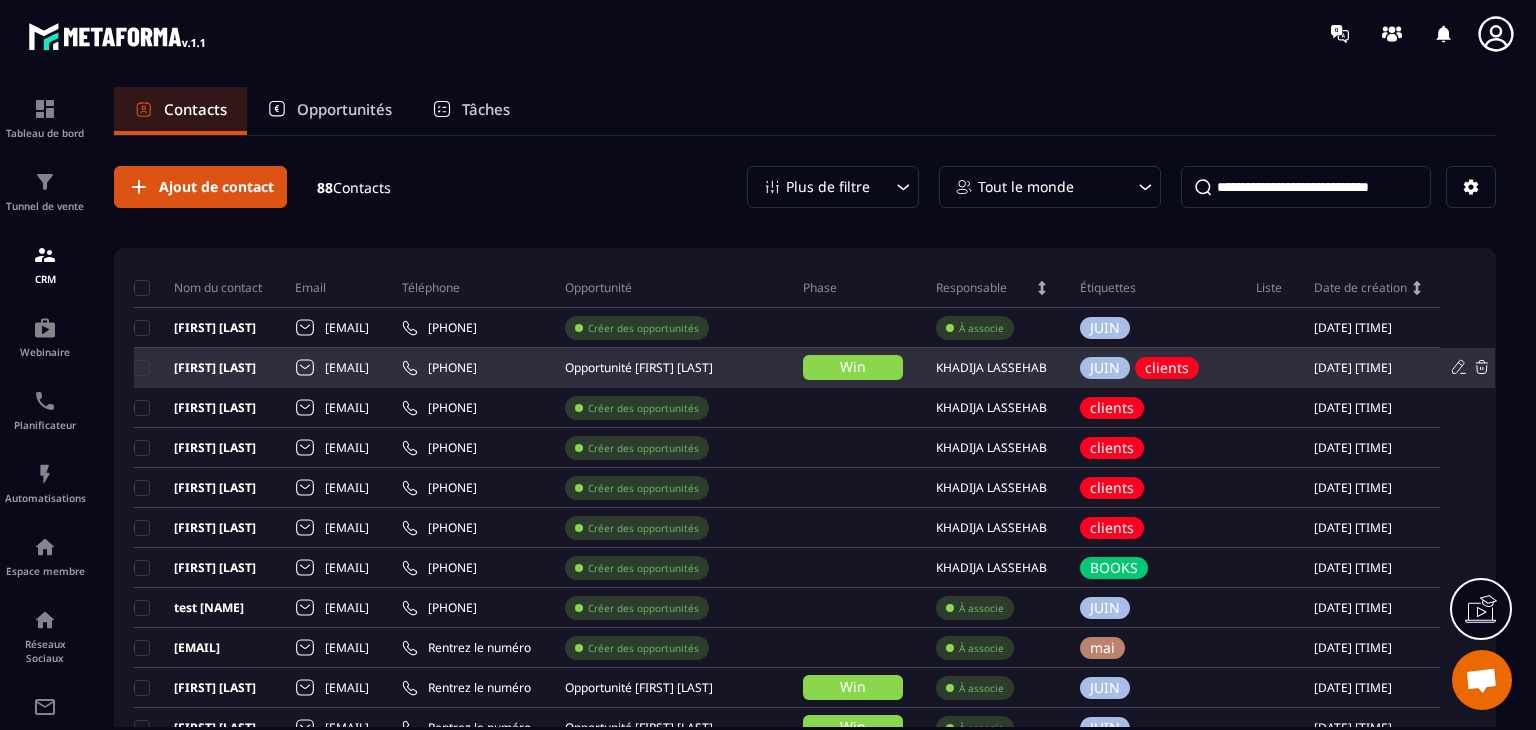 click on "Opportunité [FIRST] [LAST]" at bounding box center (639, 368) 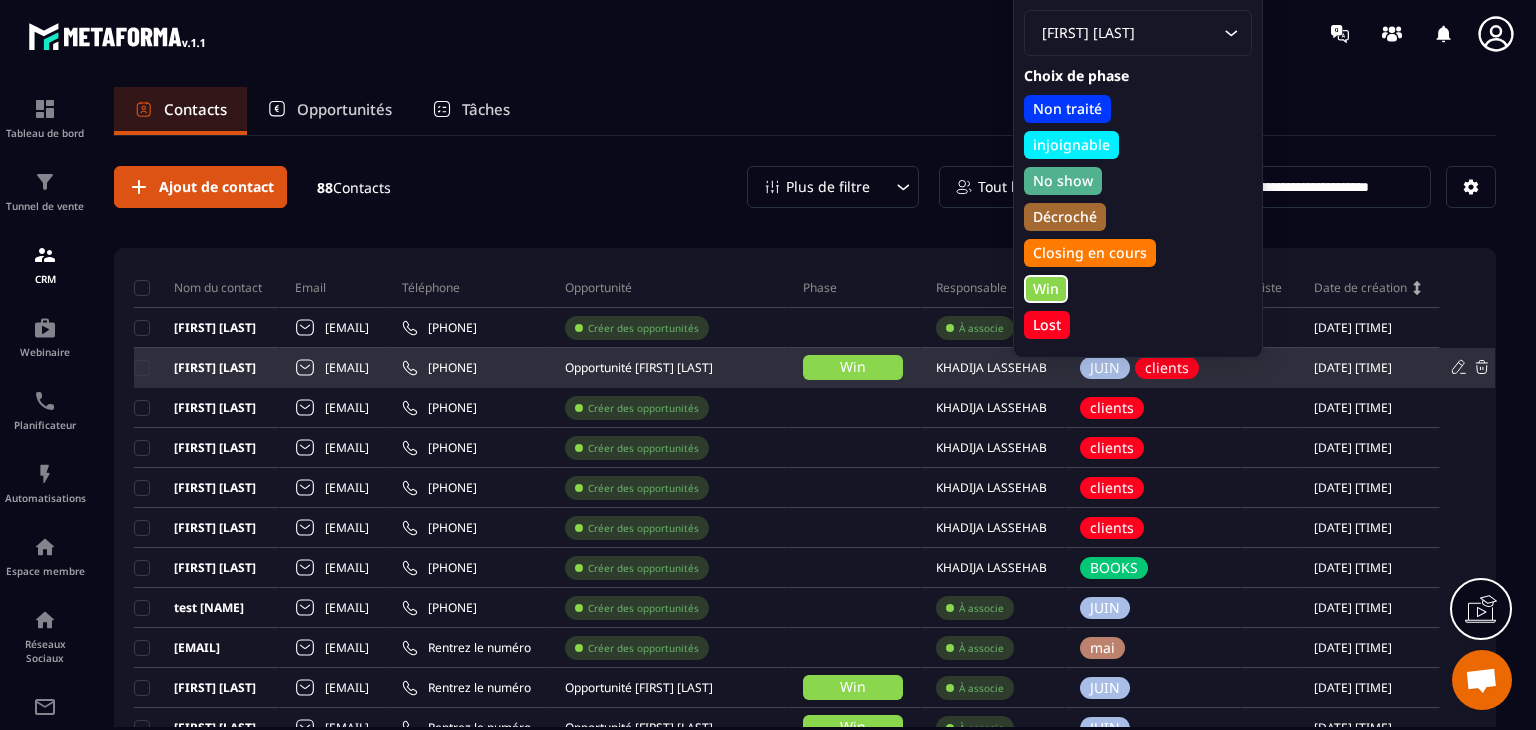click on "Win" at bounding box center [853, 367] 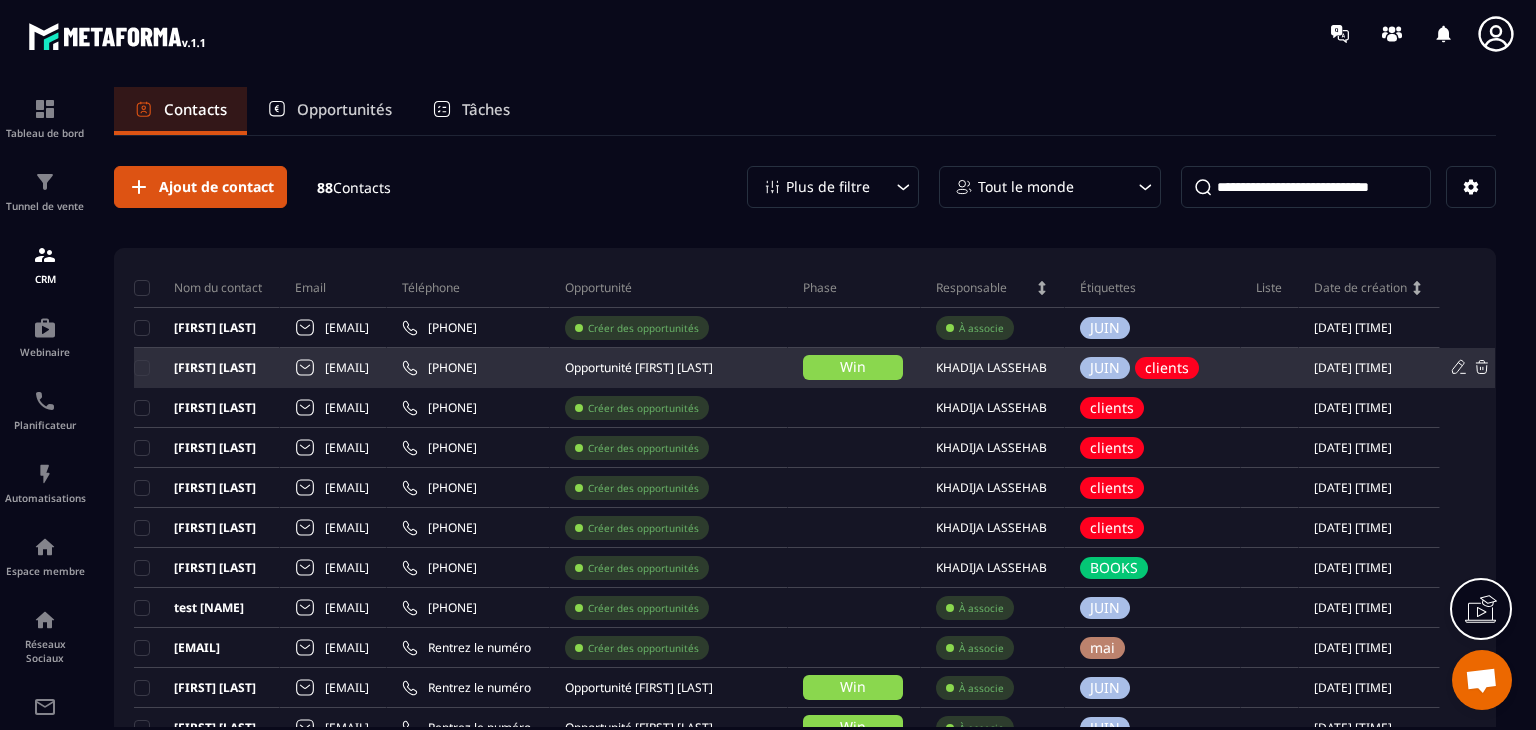 click on "Win" at bounding box center [853, 367] 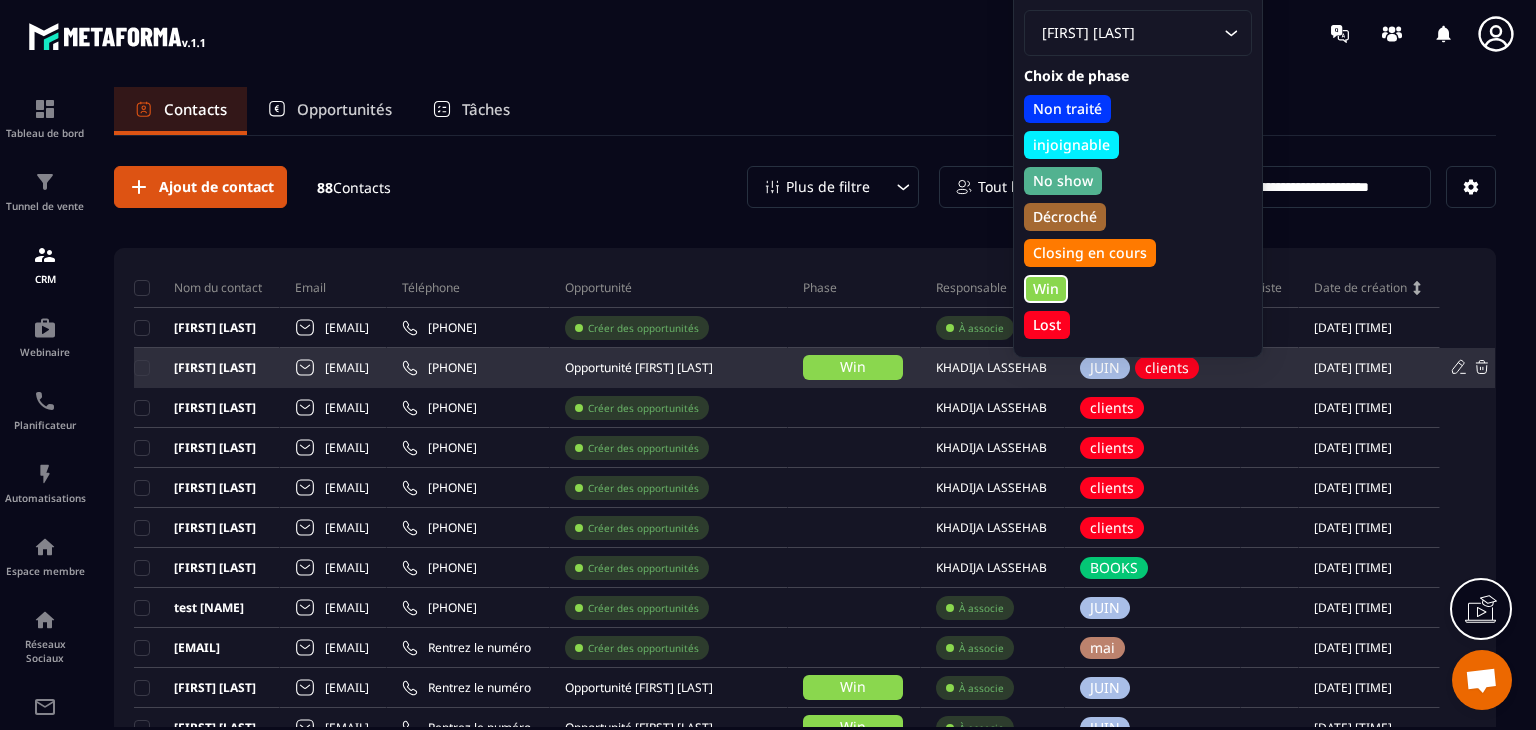 click on "Win" at bounding box center (853, 367) 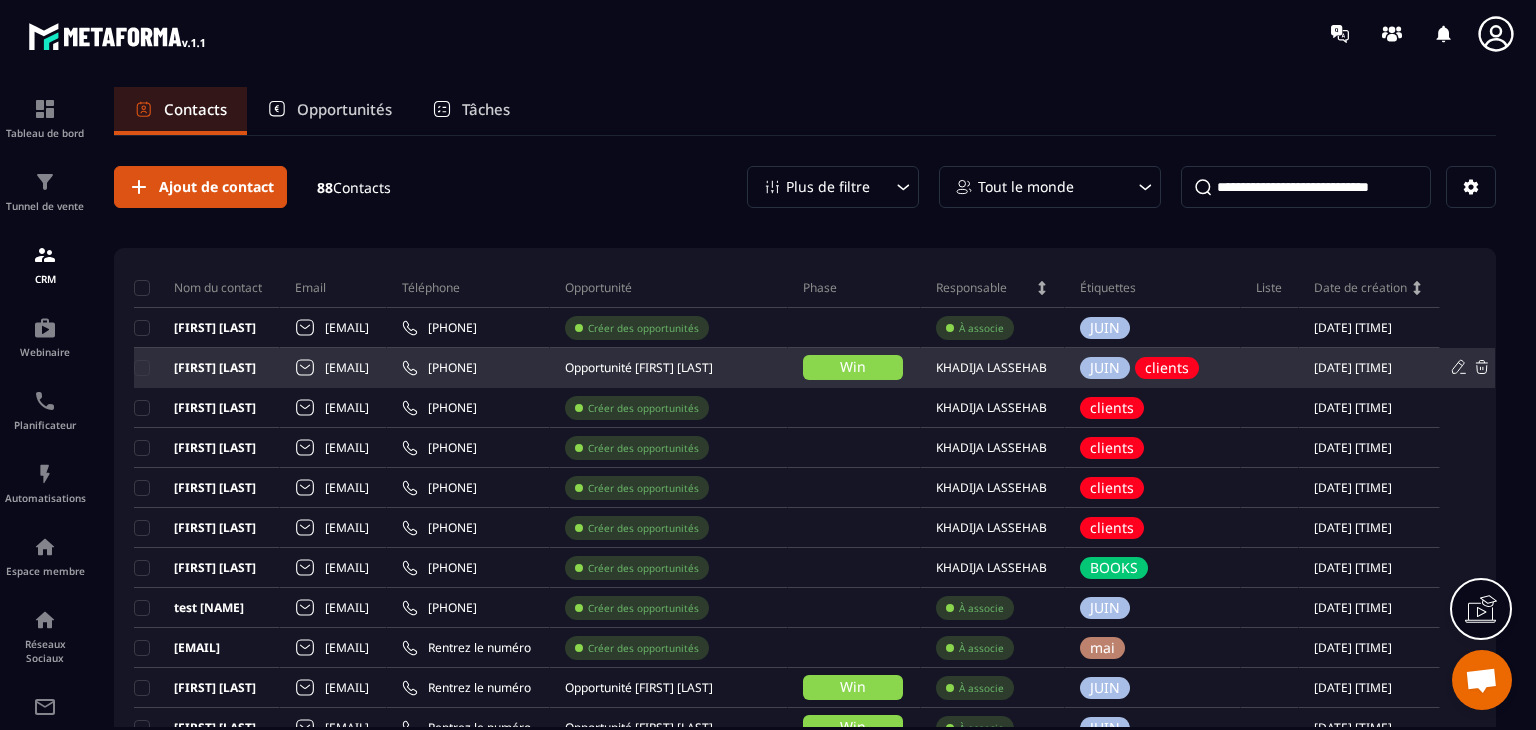 click on "Win" at bounding box center [853, 367] 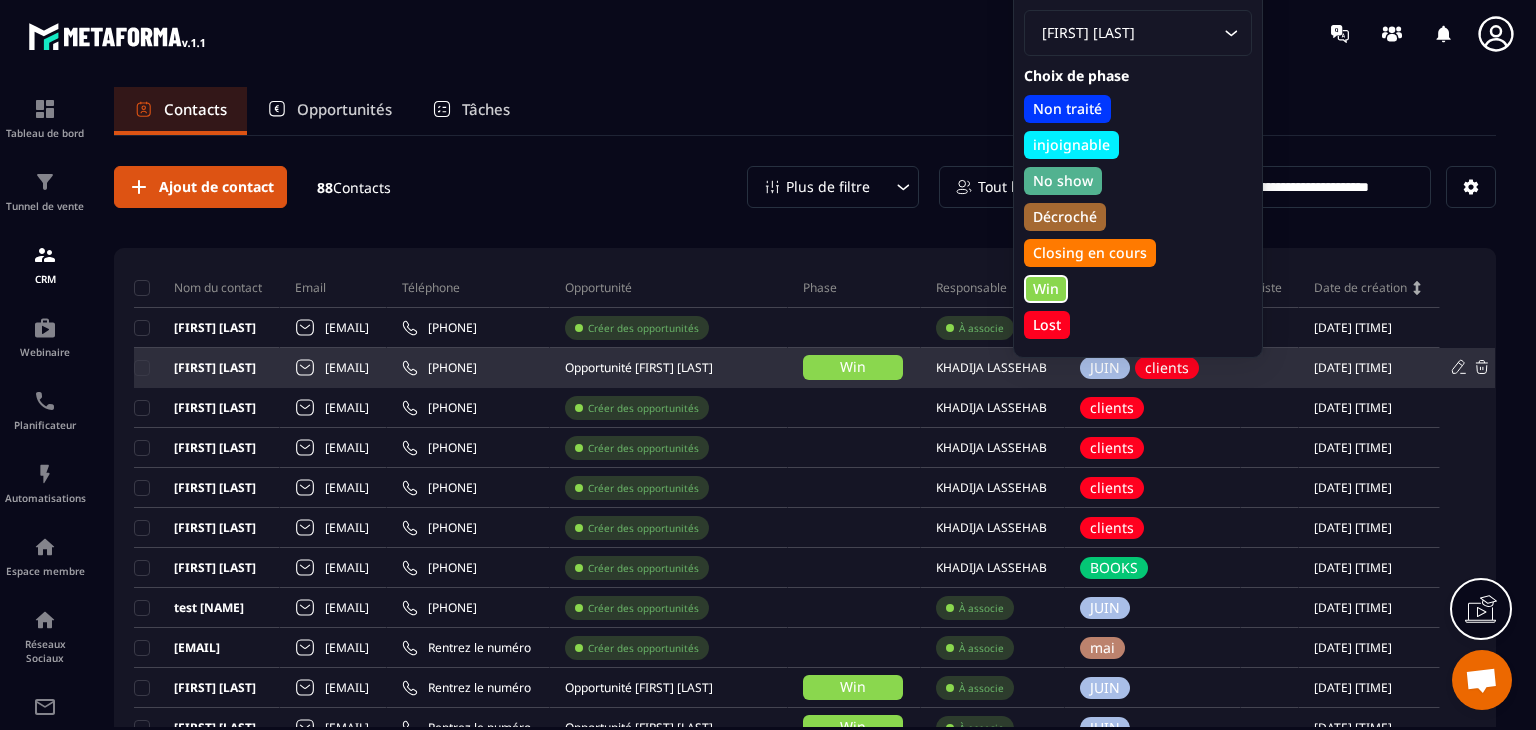 click on "Opportunité [FIRST] [LAST]" at bounding box center [669, 368] 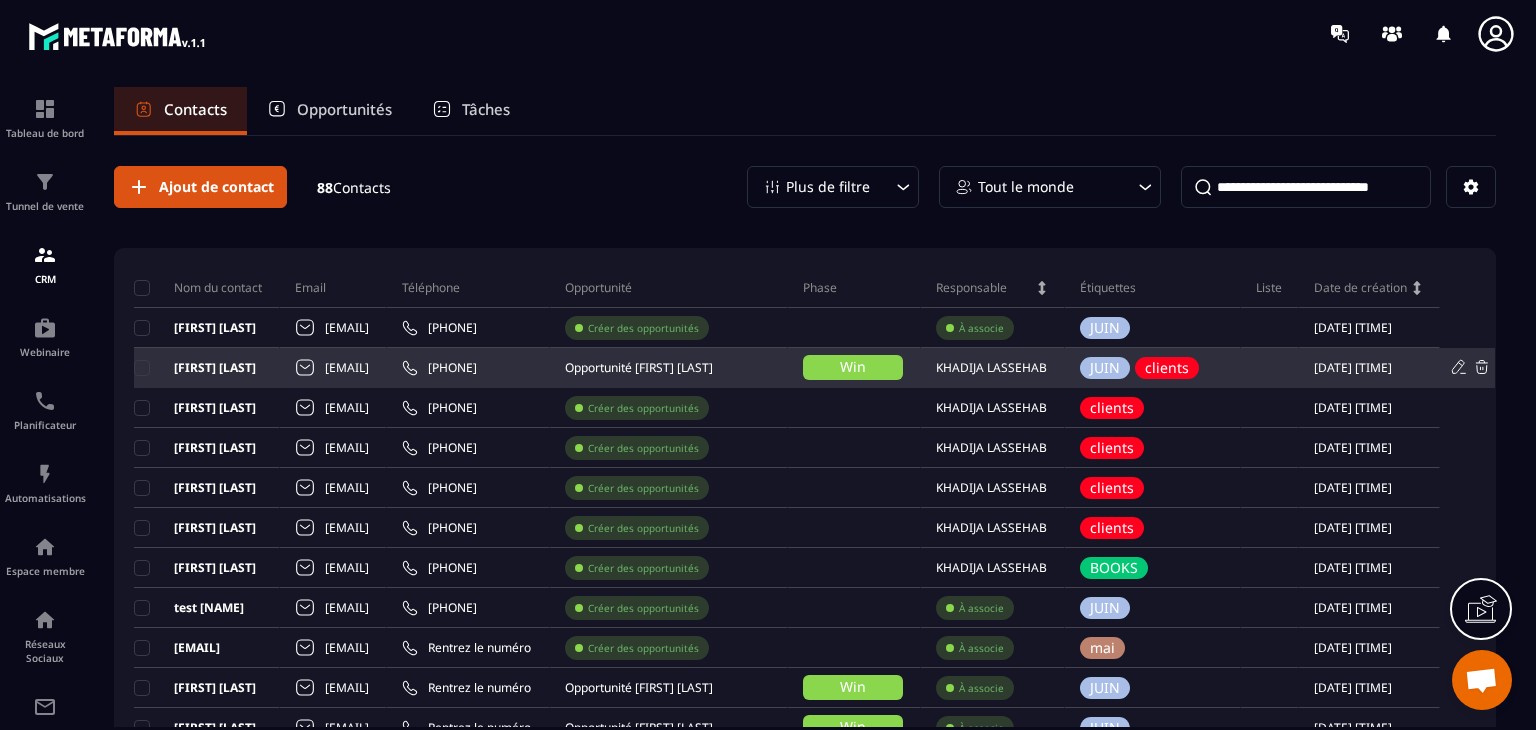 click on "[FIRST] [LAST]" at bounding box center (195, 368) 